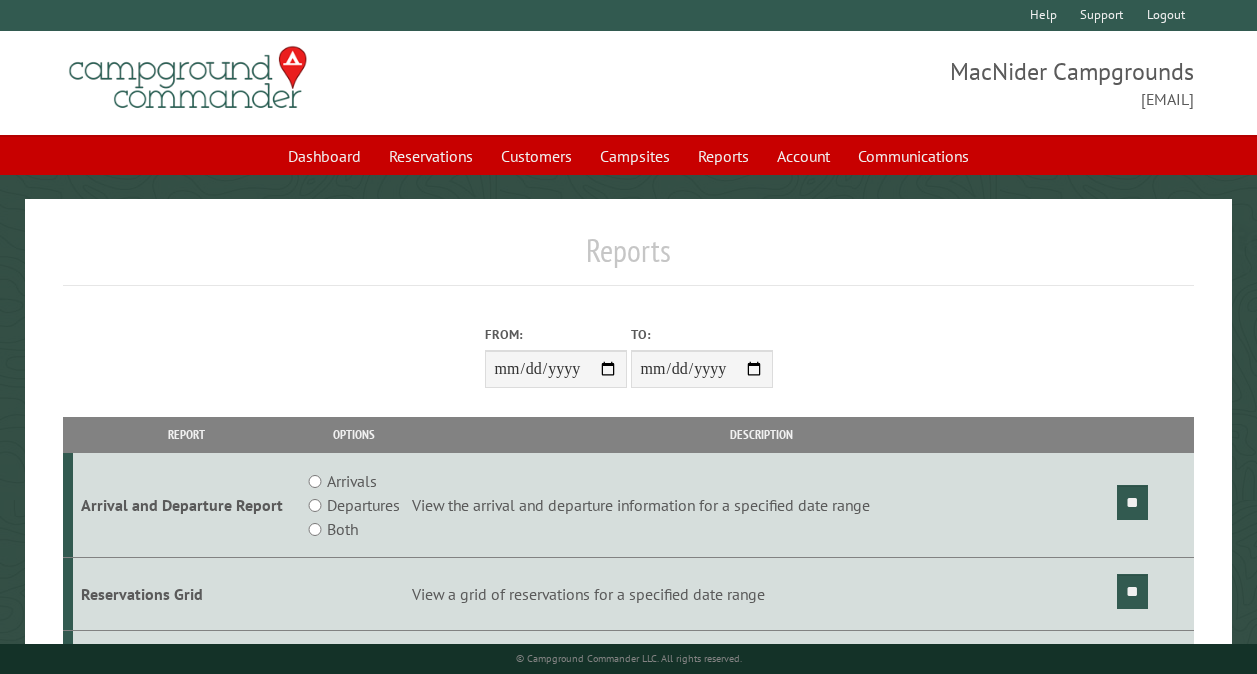 scroll, scrollTop: 0, scrollLeft: 0, axis: both 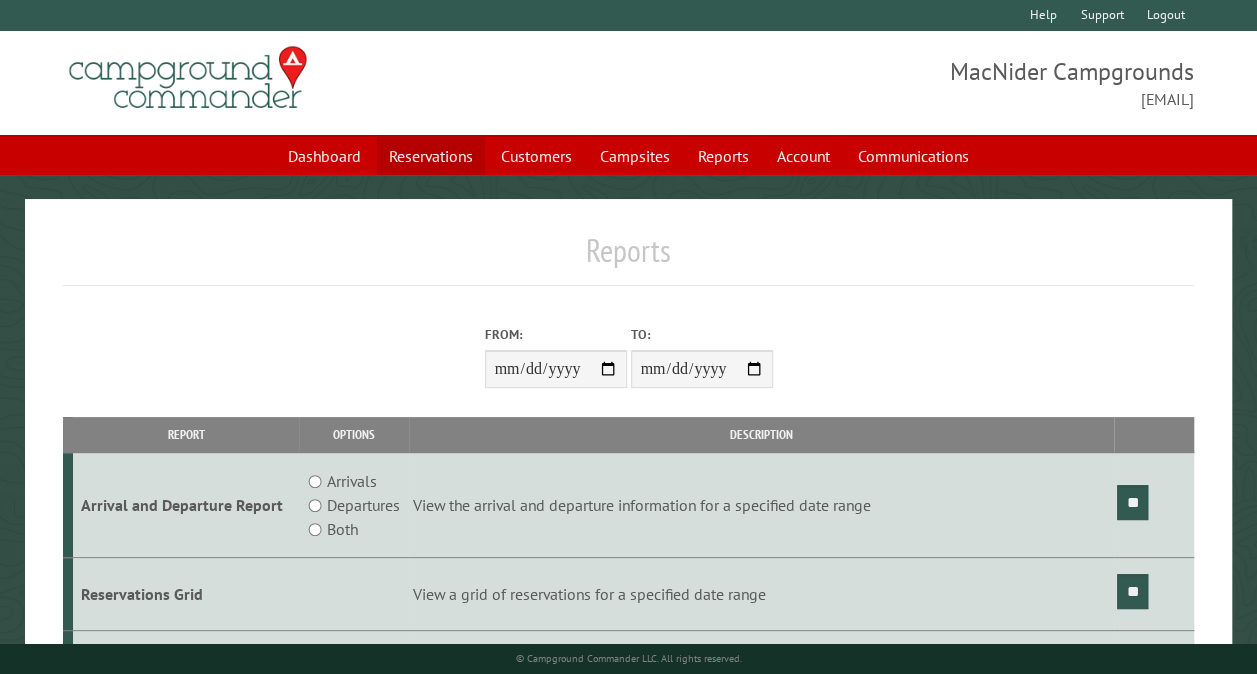 click on "Reservations" at bounding box center [431, 156] 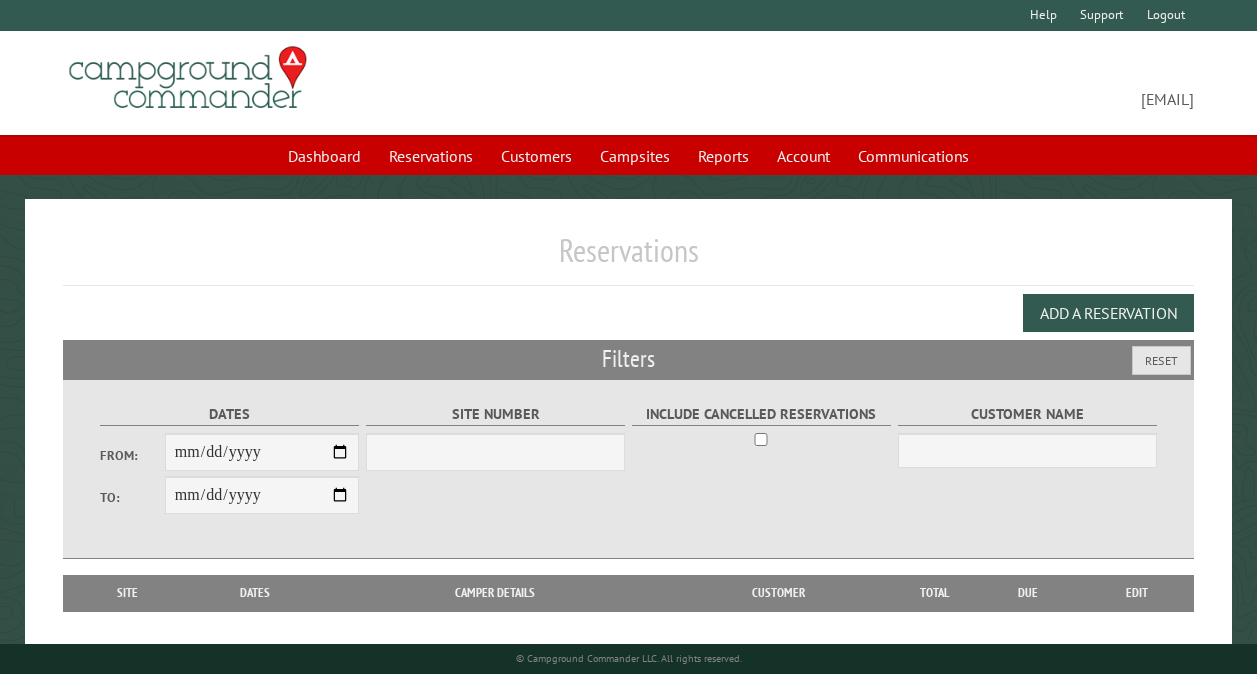 scroll, scrollTop: 0, scrollLeft: 0, axis: both 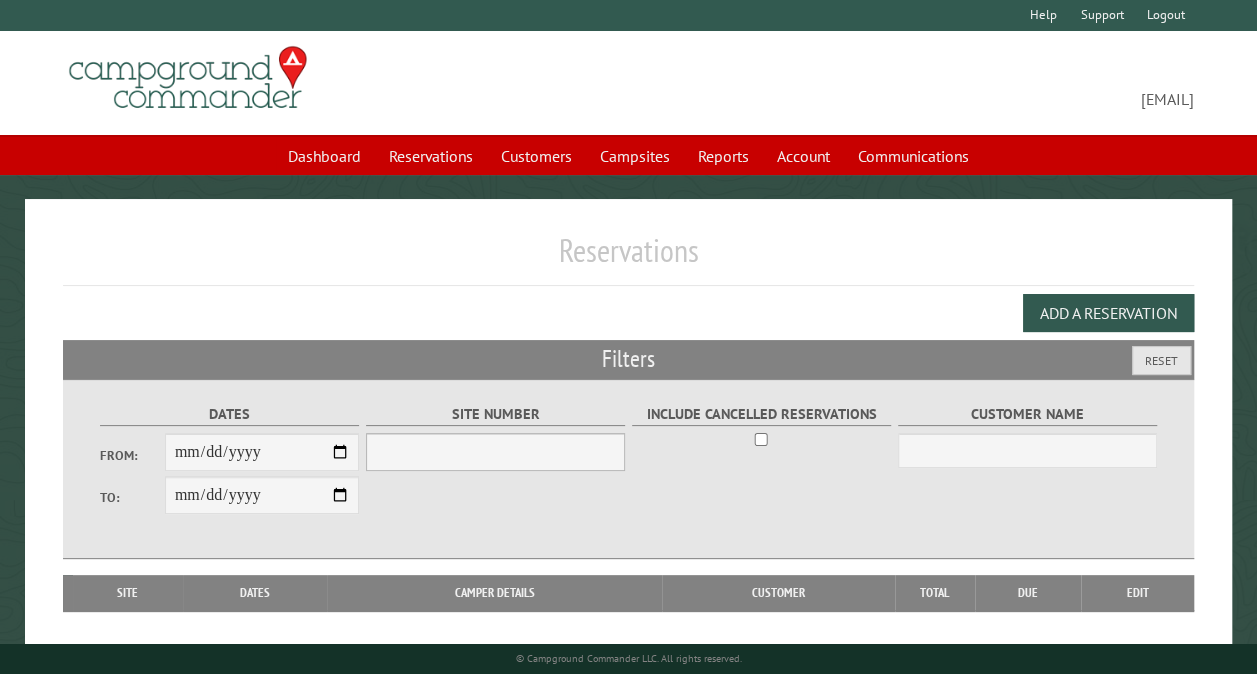 click on "Site Number" at bounding box center [495, 452] 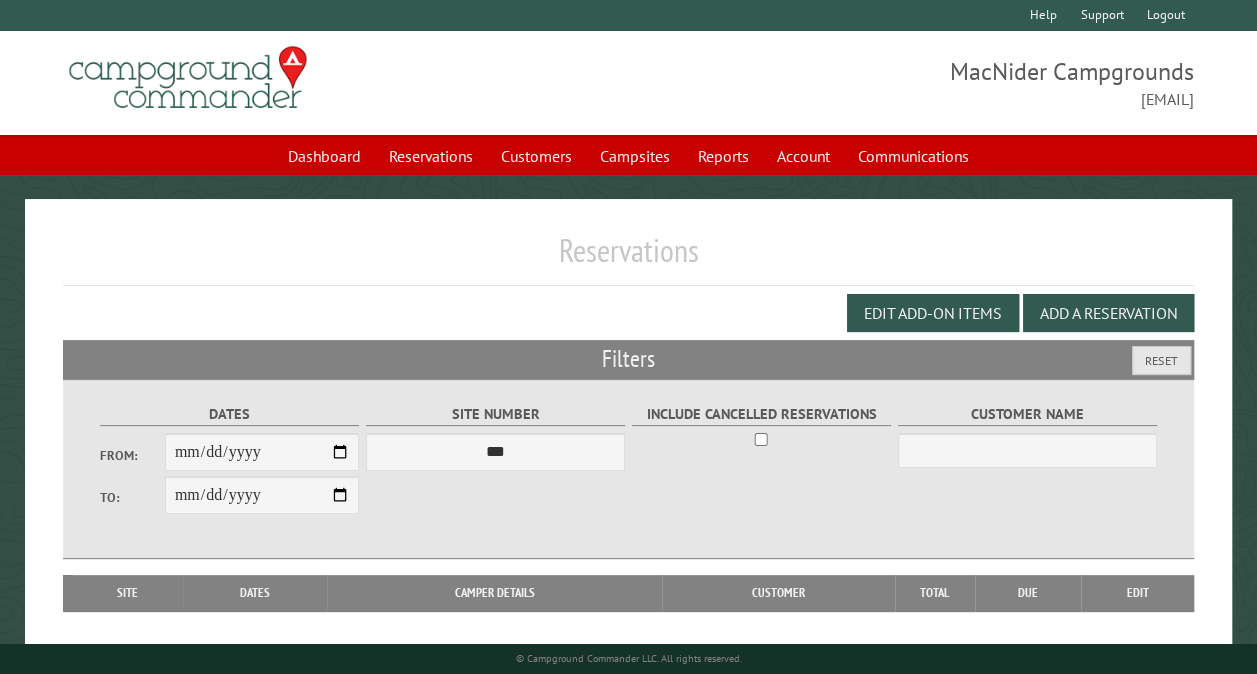 select on "**" 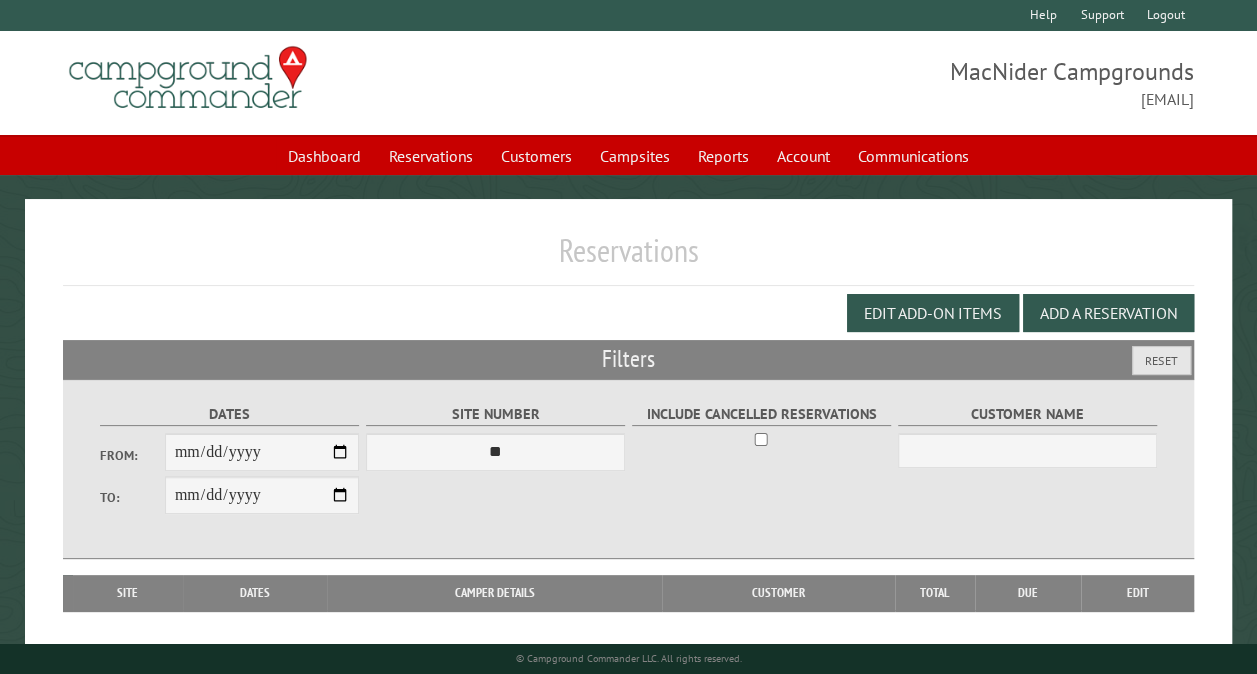 click on "*** ** ** ** ** ** ** ** ** ** *** *** *** *** ** ** ** ** ** ** ** ** ** *** *** ** ** ** ** ** ** ********* ** ** ** ** ** ** ** ** ** *** *** *** *** *** *** ** ** ** ** ** ** ** ** ** *** *** *** *** *** *** ** ** ** ** ** ** ** ** ** ** ** ** ** ** ** ** ** ** ** ** ** ** ** ** *** *** *** *** *** ***" at bounding box center [495, 452] 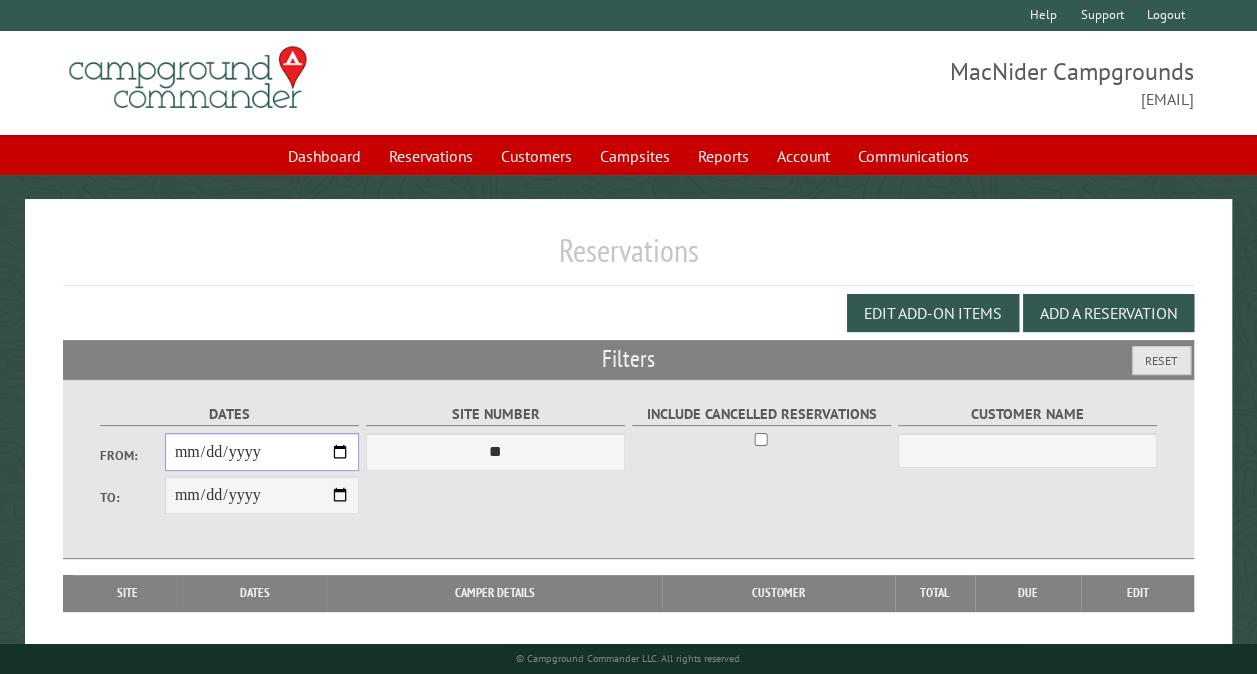 click on "From:" at bounding box center (262, 452) 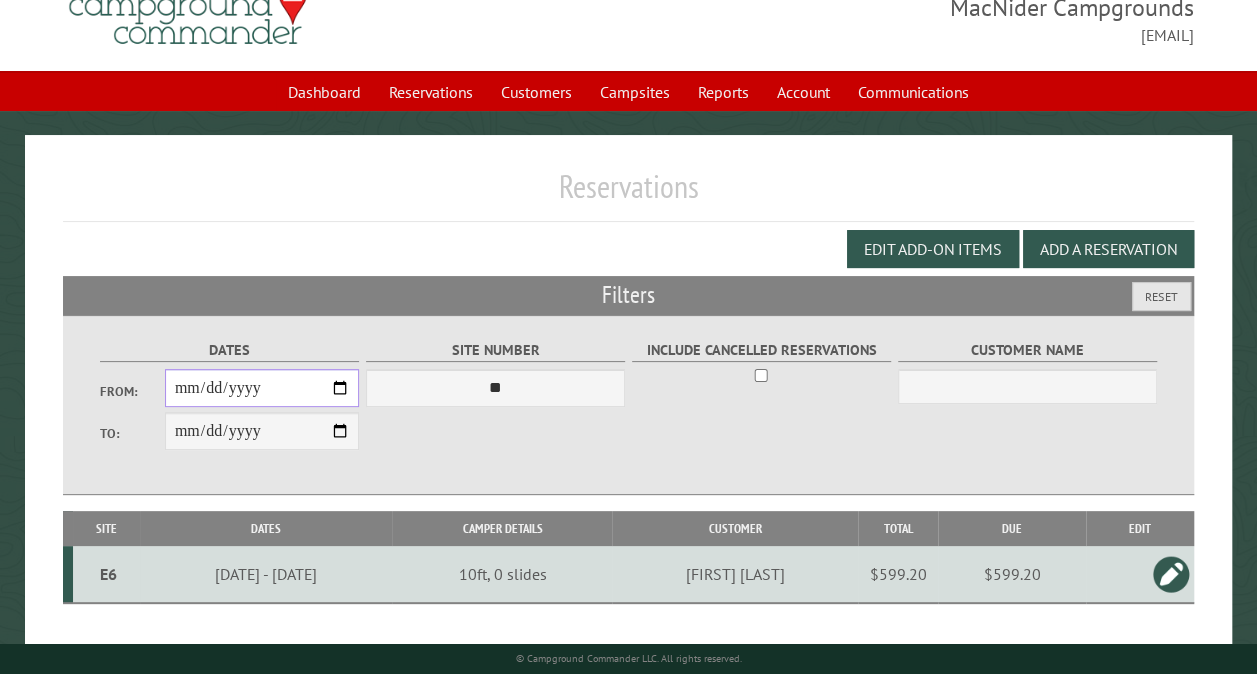 scroll, scrollTop: 112, scrollLeft: 0, axis: vertical 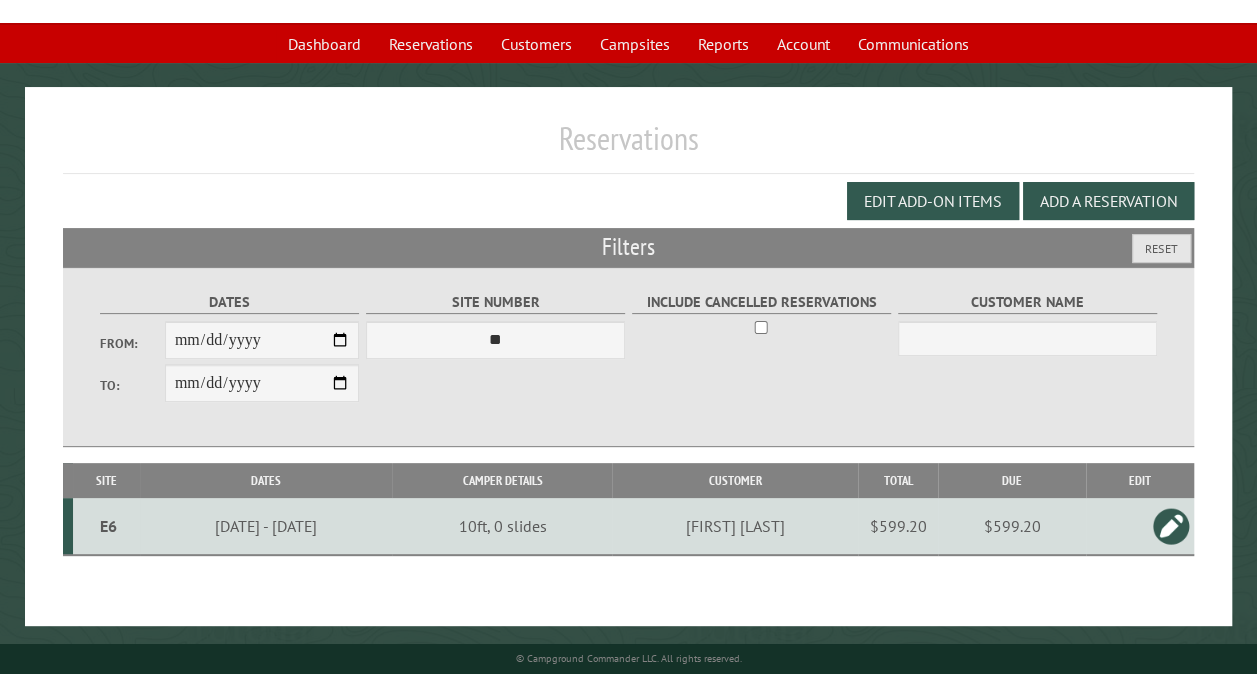 click at bounding box center [1171, 526] 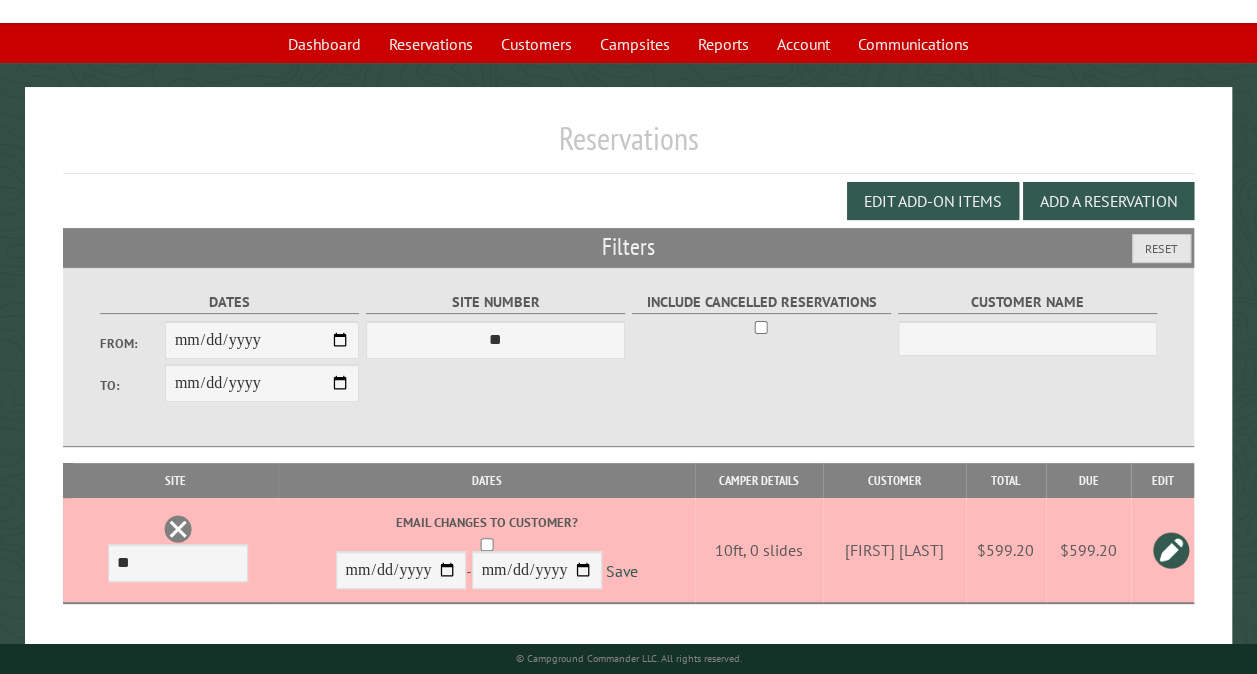 click at bounding box center (1171, 550) 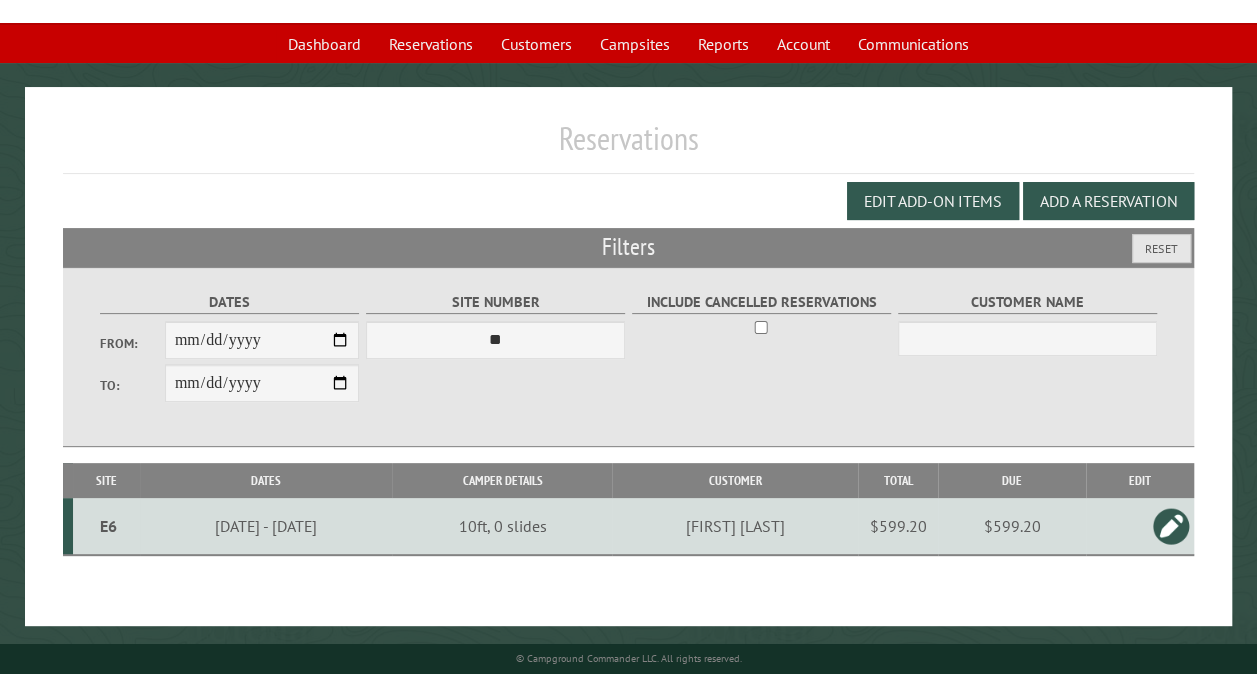 click on "E6" at bounding box center [109, 526] 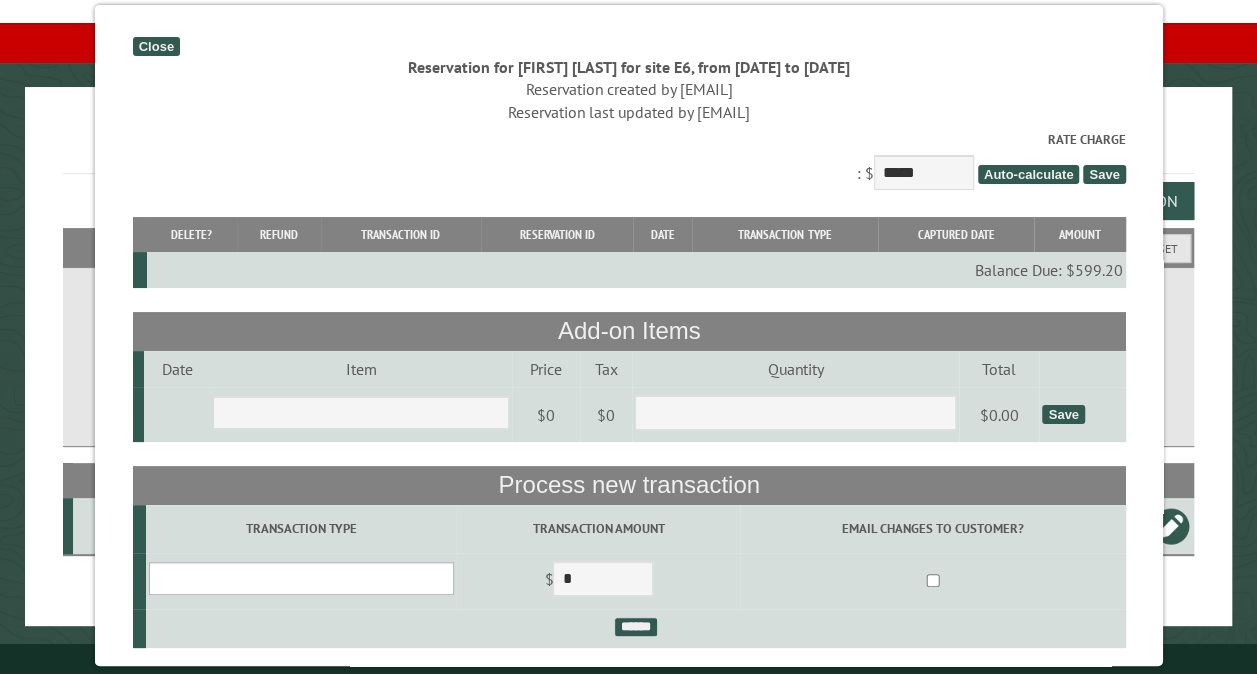click on "**********" at bounding box center (300, 578) 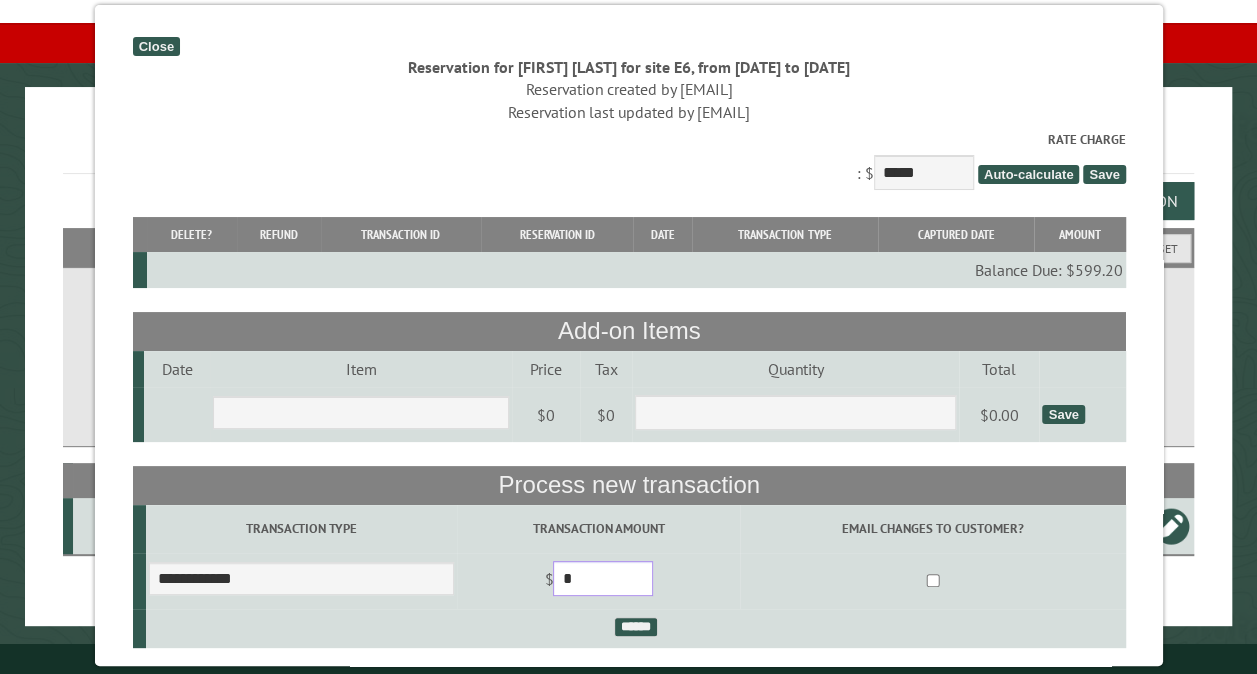 click on "*" at bounding box center [603, 578] 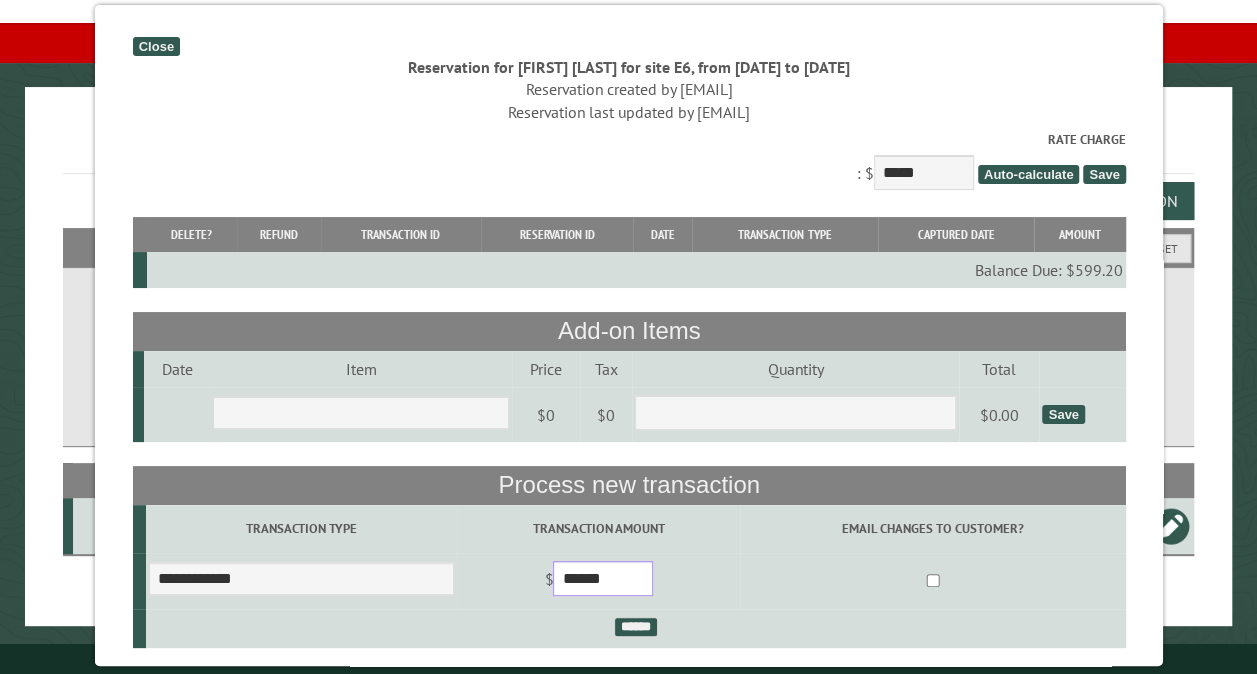 type on "******" 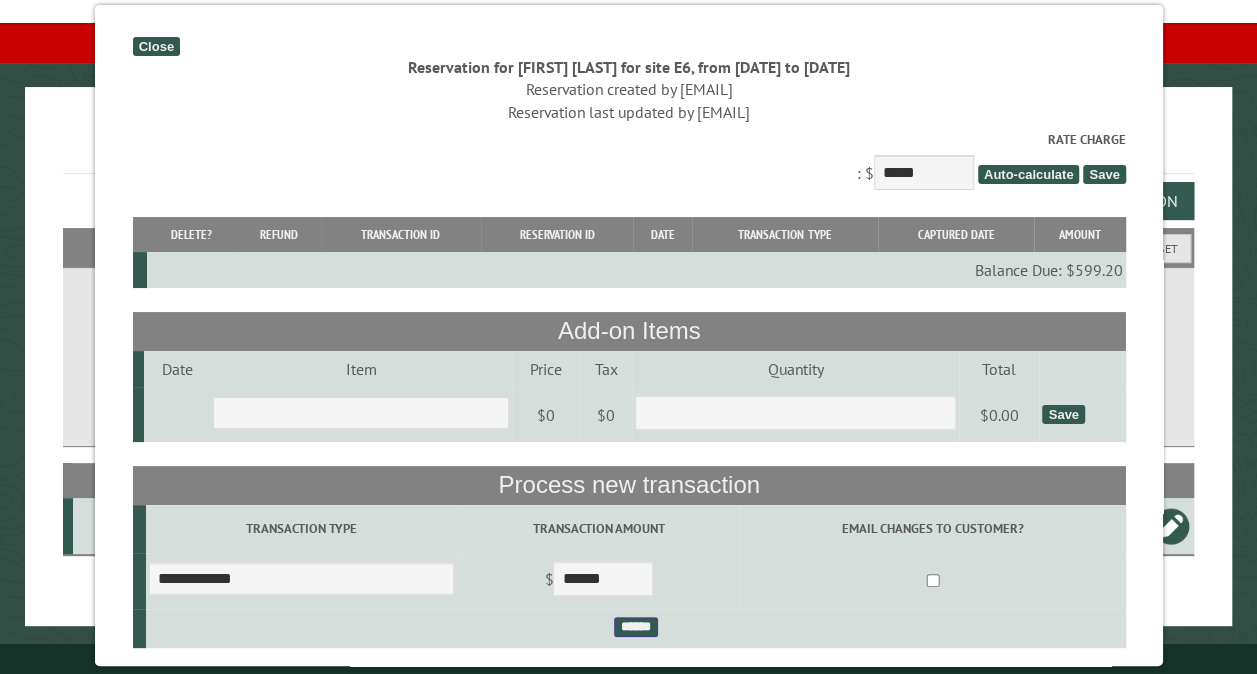 click on "******" at bounding box center (635, 627) 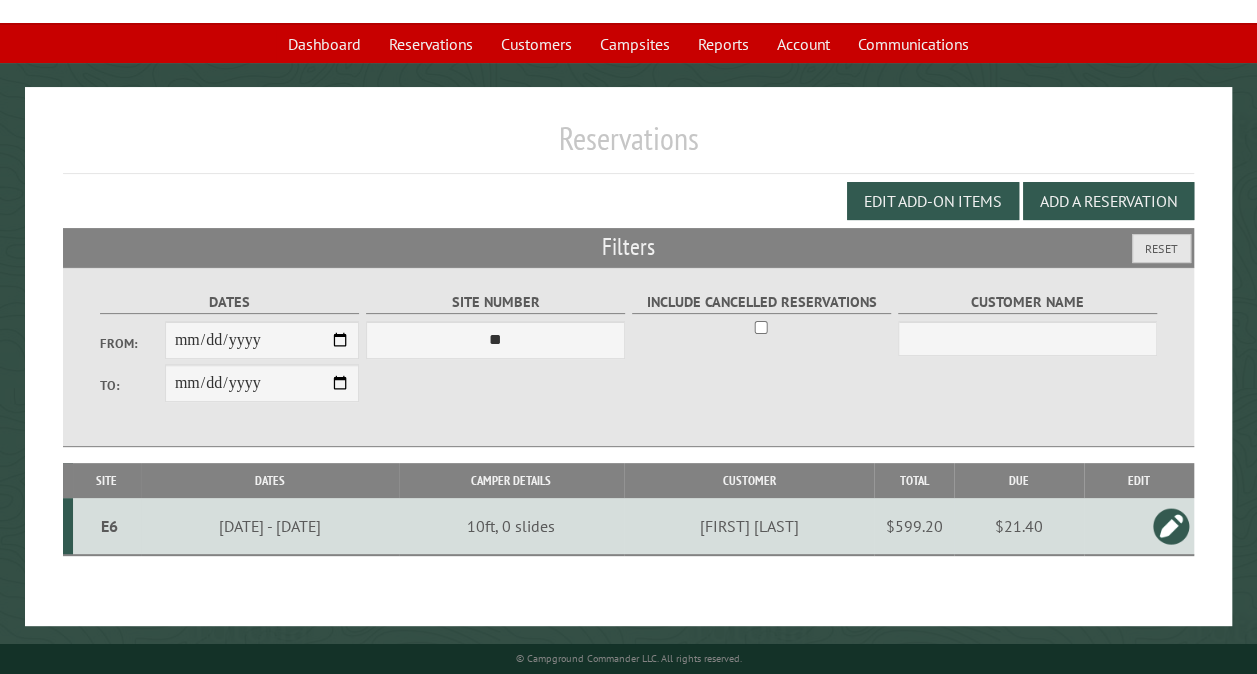 click on "E6" at bounding box center (109, 526) 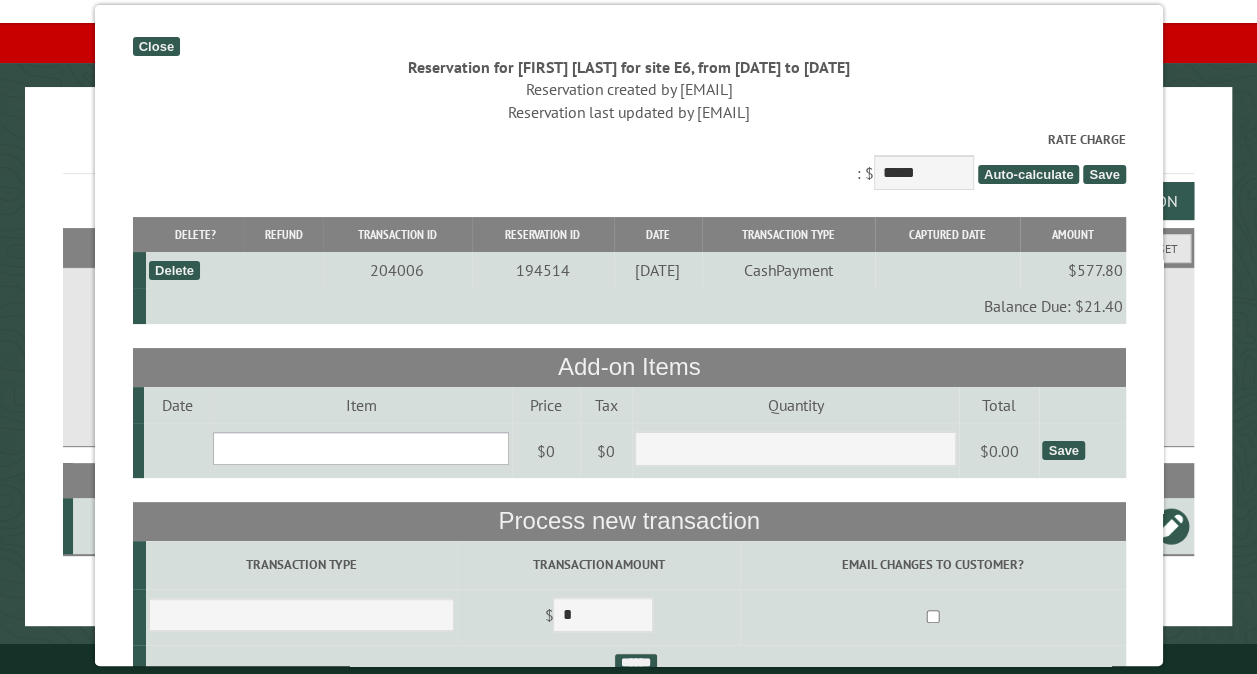 click on "**********" at bounding box center [361, 448] 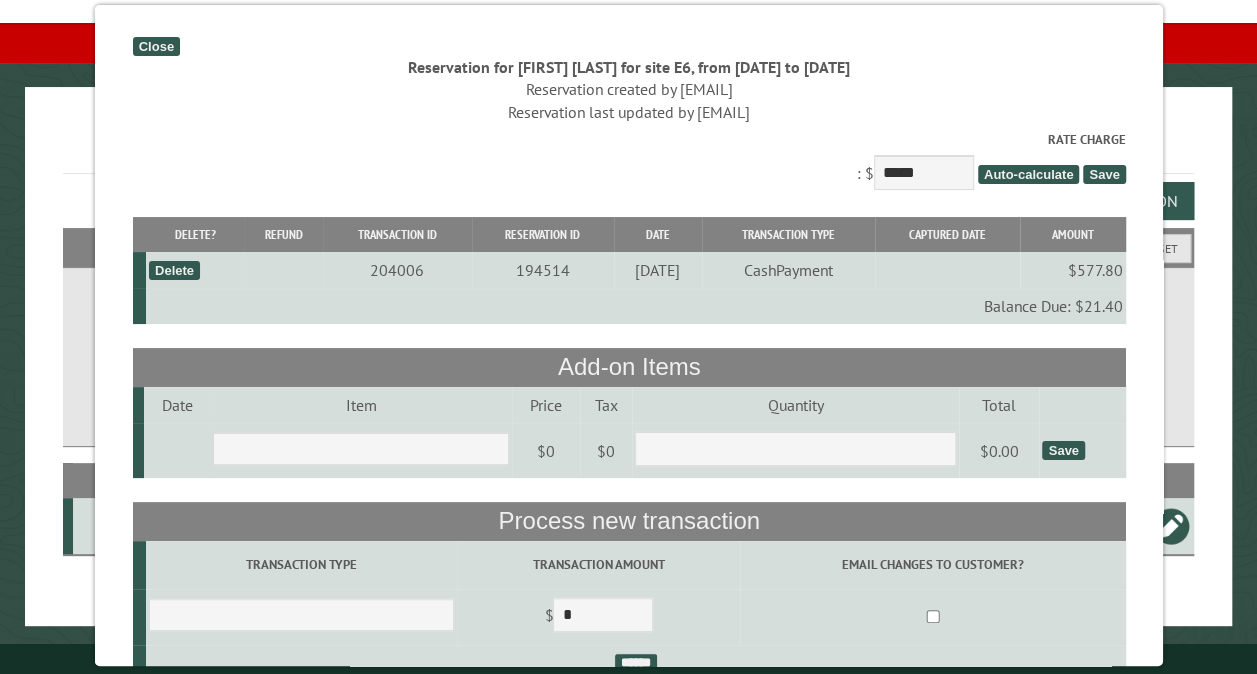 click on "Transaction Type" at bounding box center (300, 564) 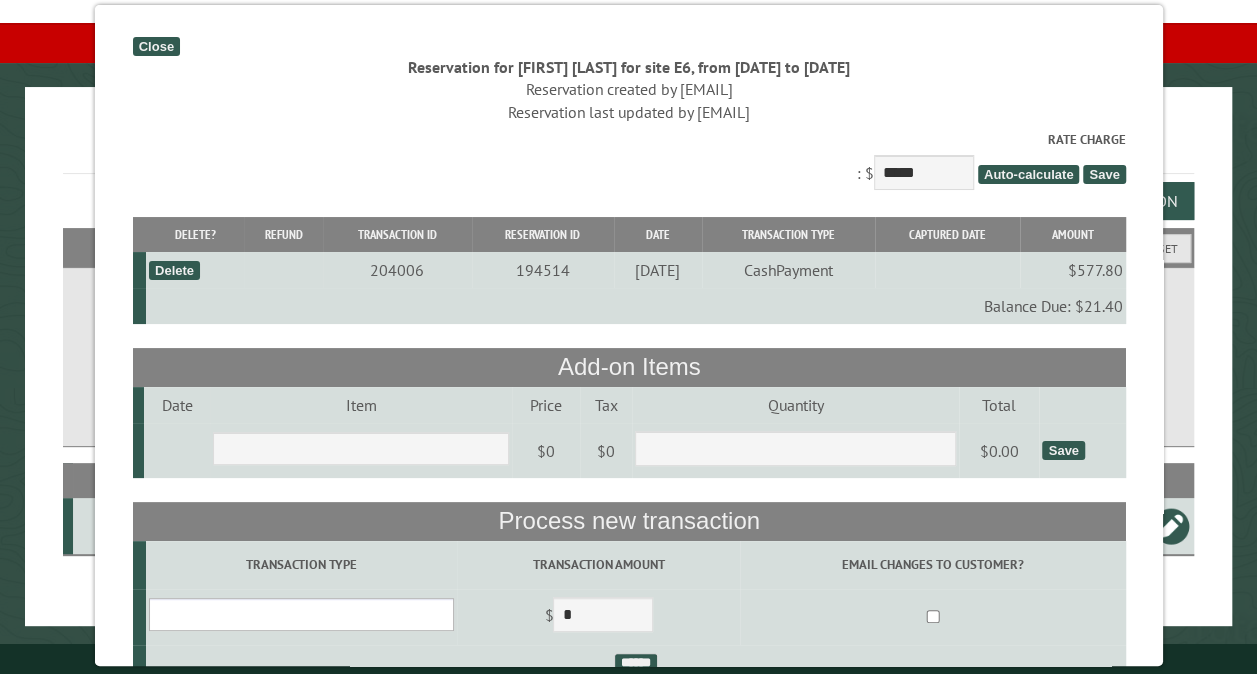 click on "**********" at bounding box center (300, 614) 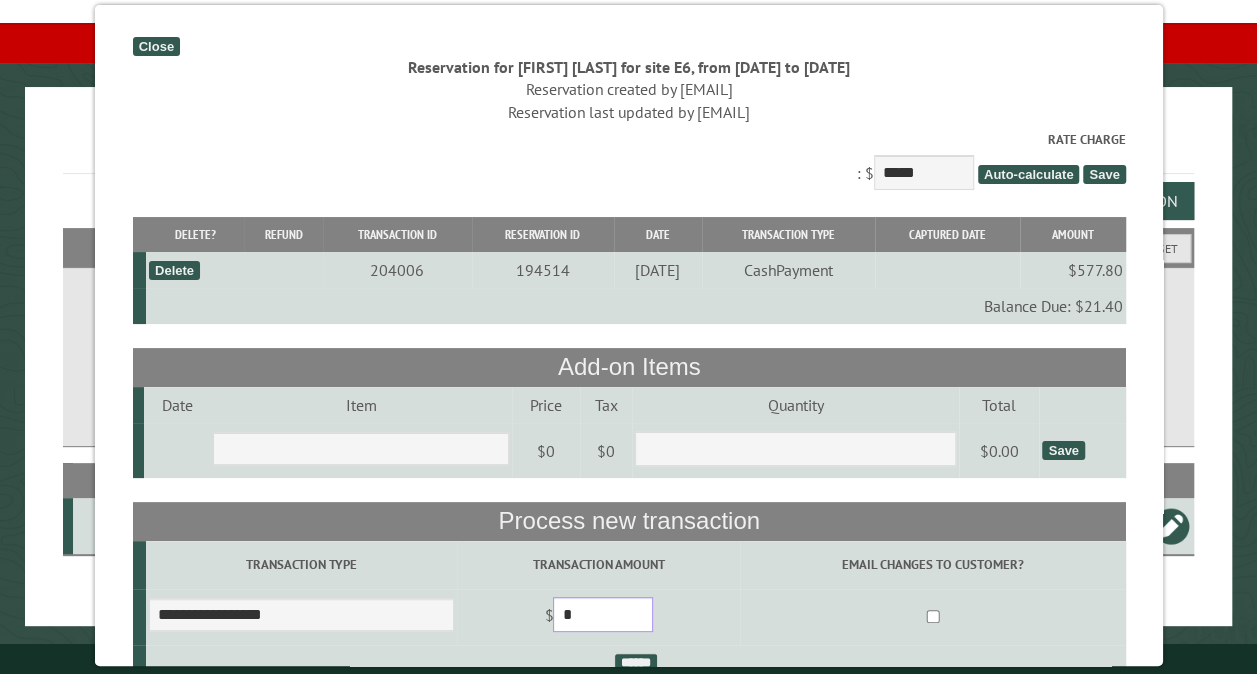 click on "*" at bounding box center [603, 614] 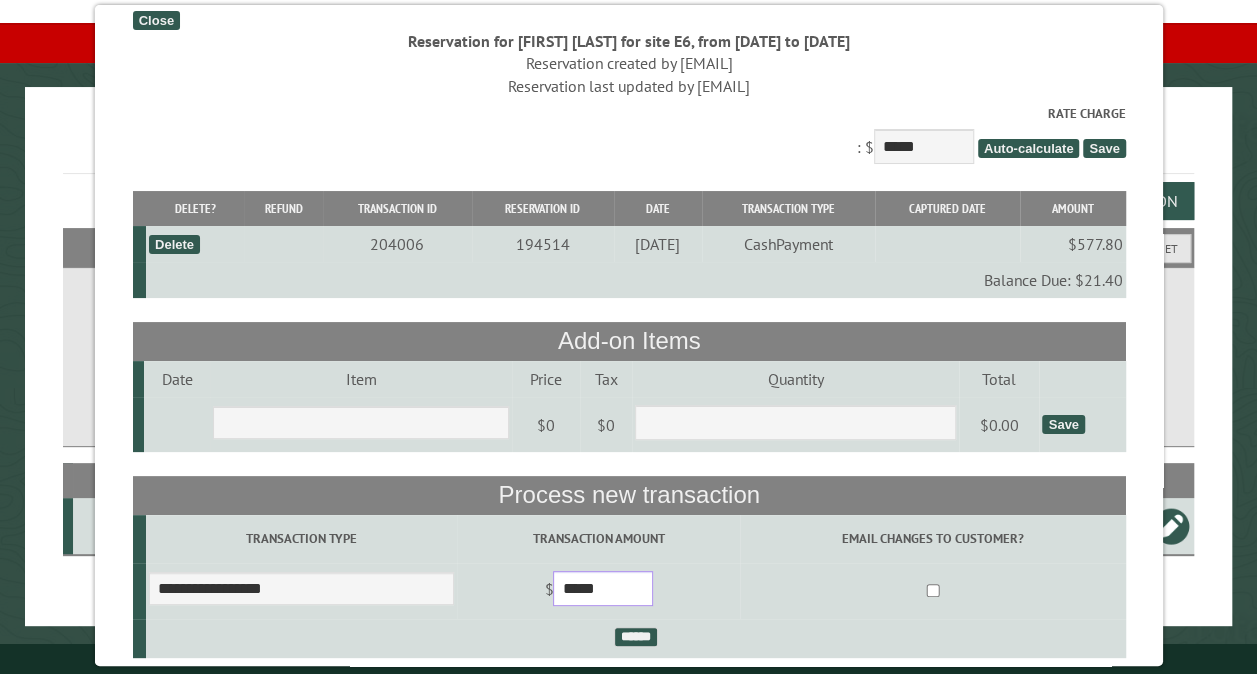 scroll, scrollTop: 40, scrollLeft: 0, axis: vertical 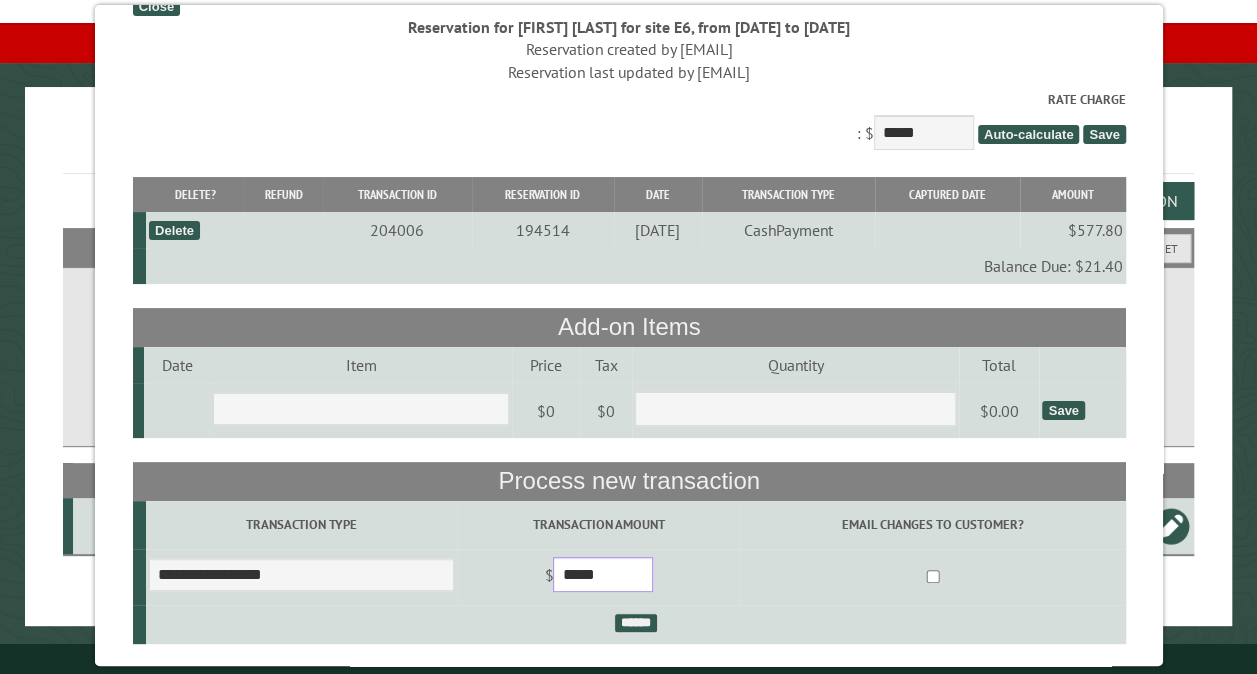 type on "*****" 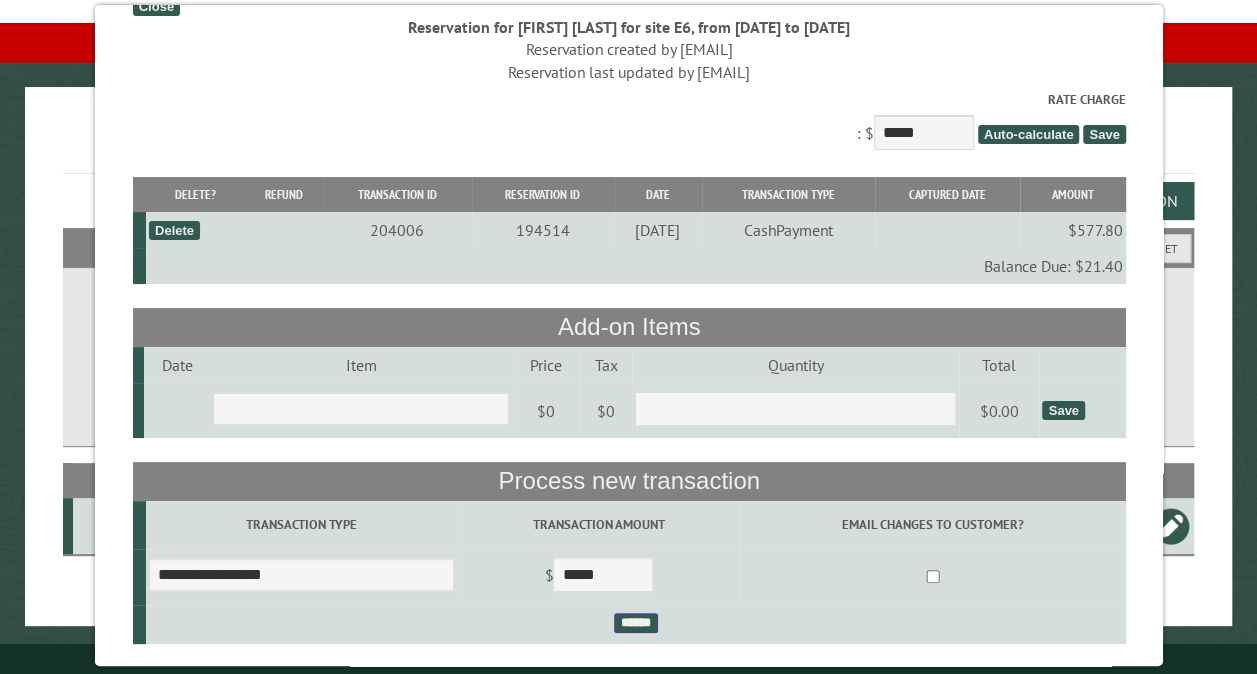 click on "******" at bounding box center (635, 623) 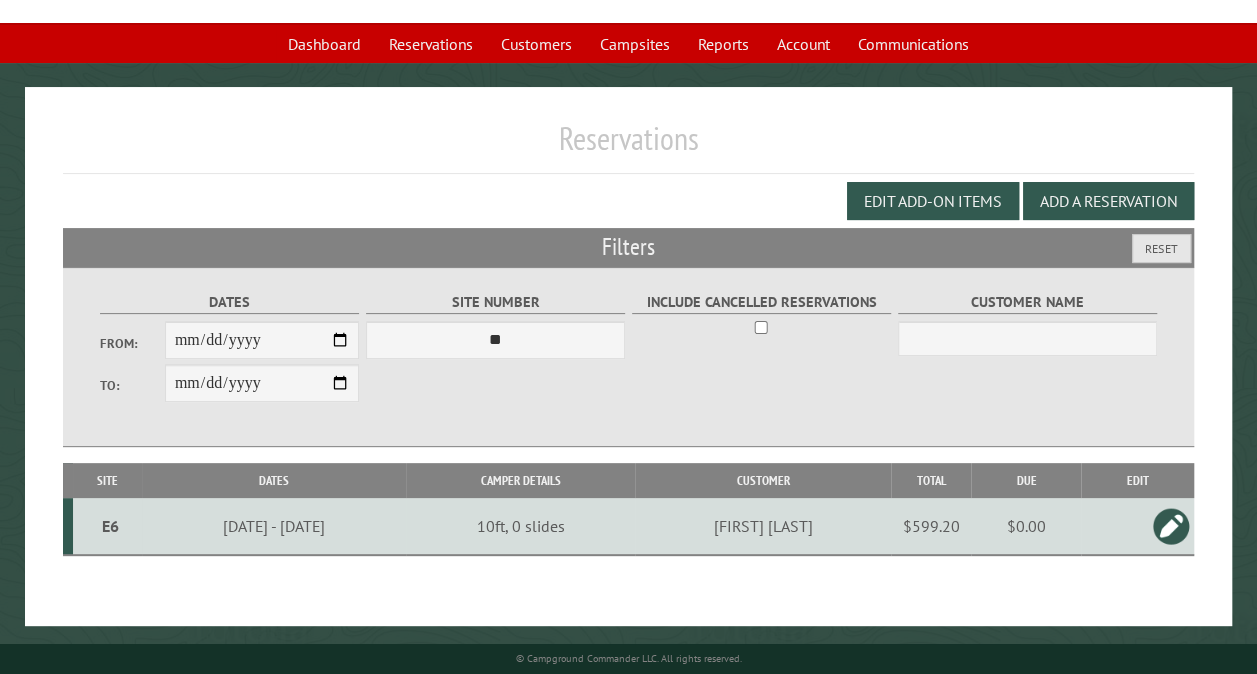 click on "Reservations" at bounding box center (628, 146) 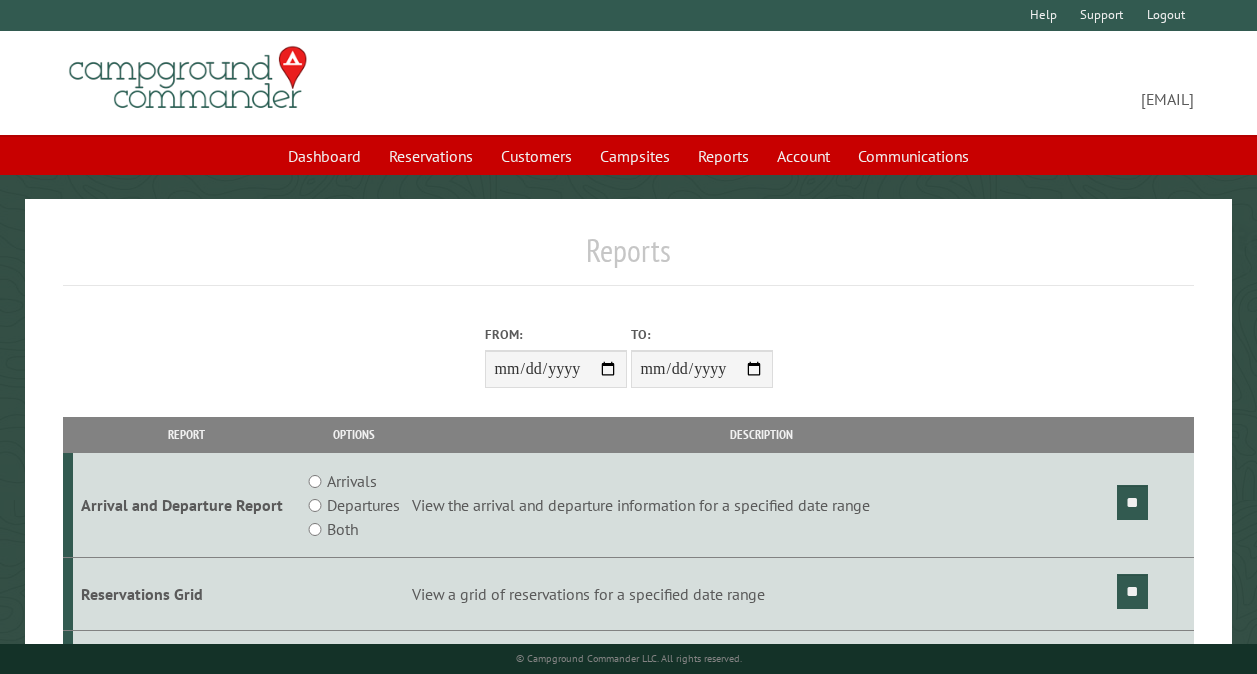 scroll, scrollTop: 0, scrollLeft: 0, axis: both 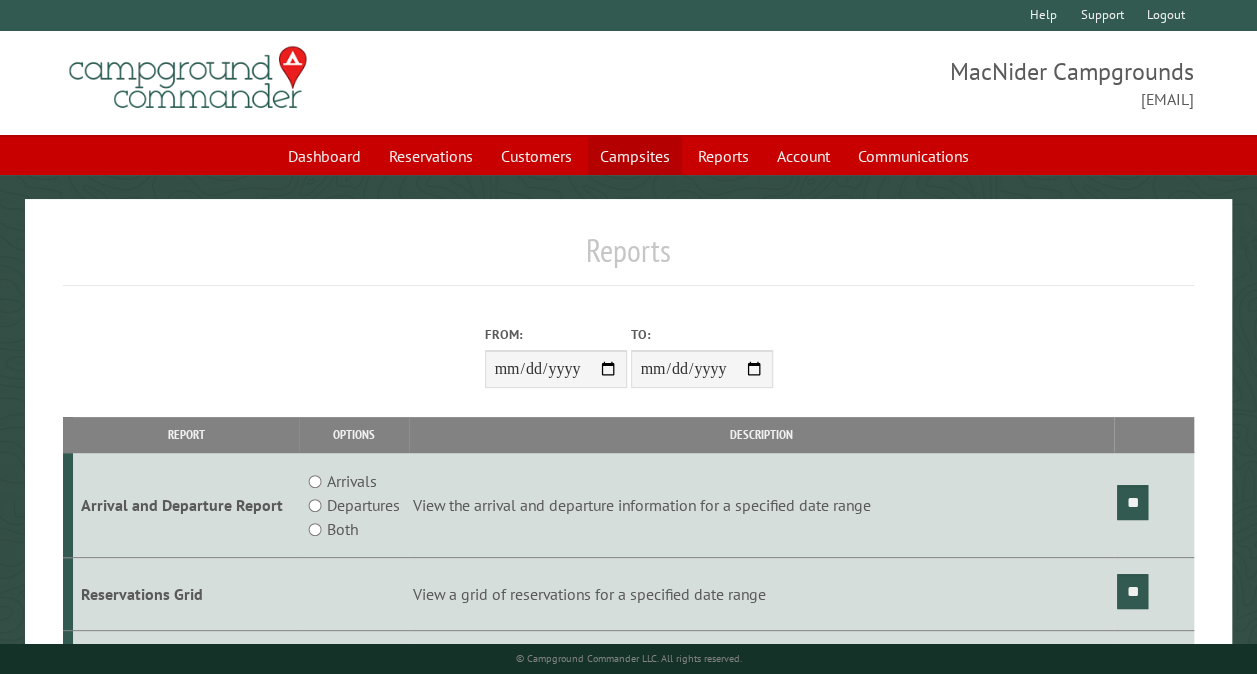 click on "Campsites" at bounding box center [635, 156] 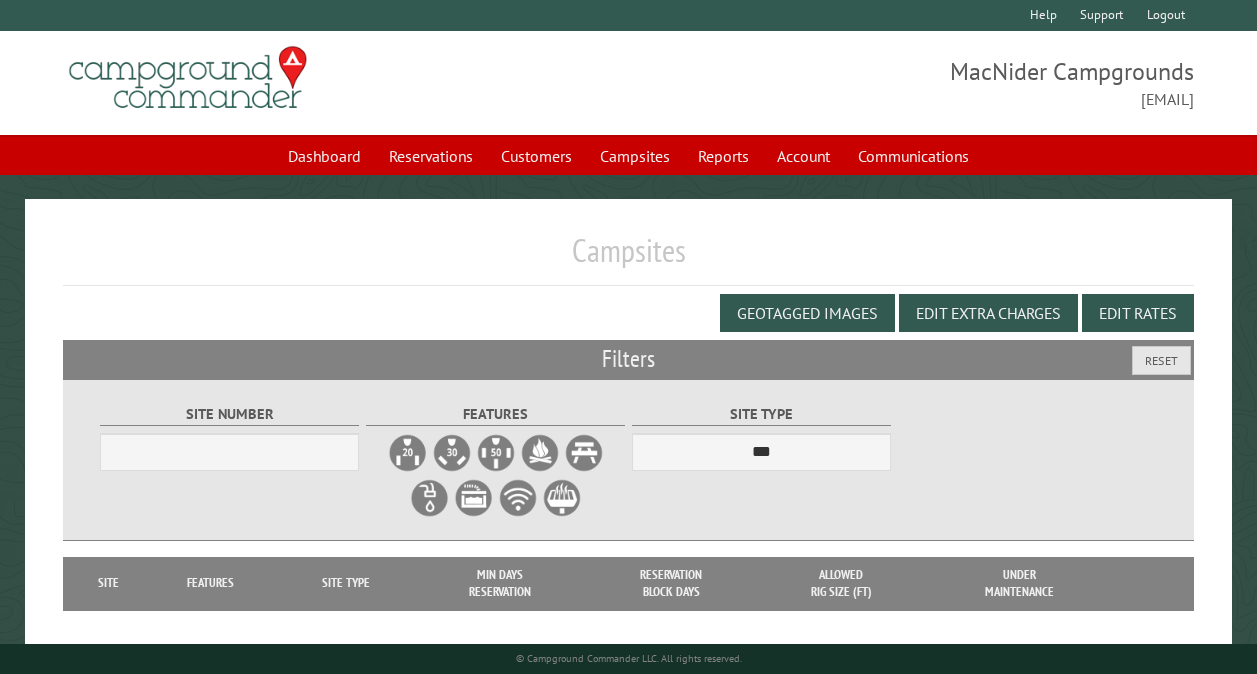 scroll, scrollTop: 0, scrollLeft: 0, axis: both 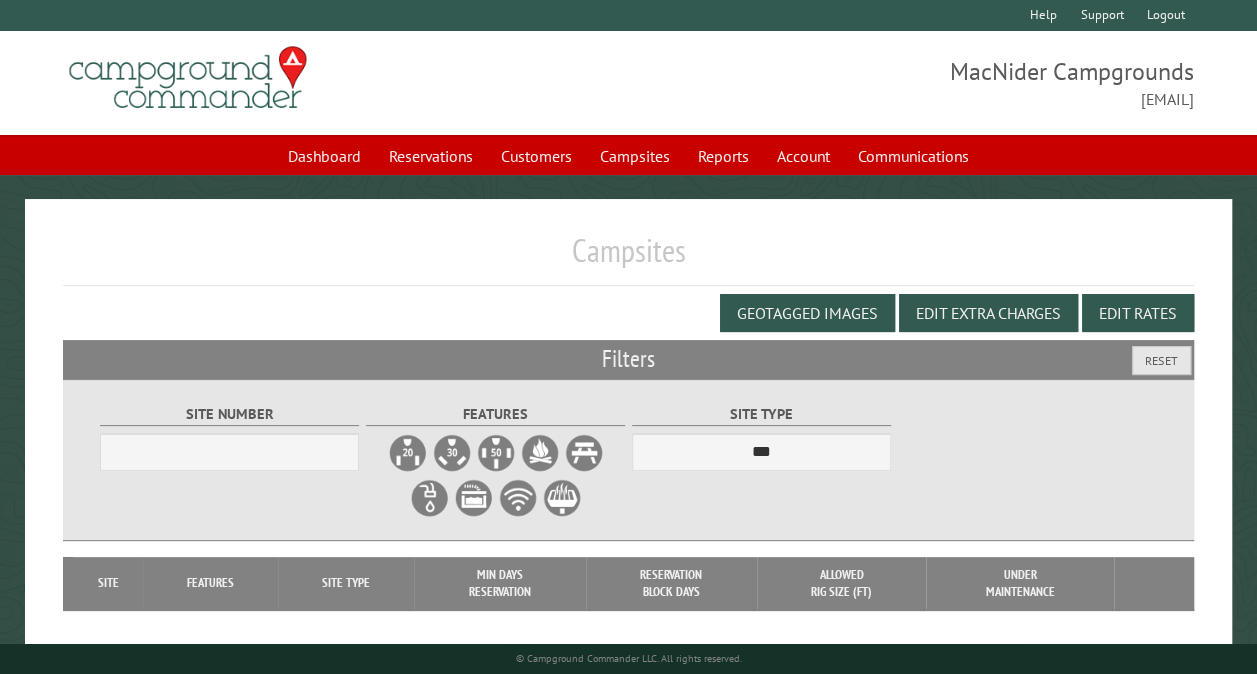 select on "***" 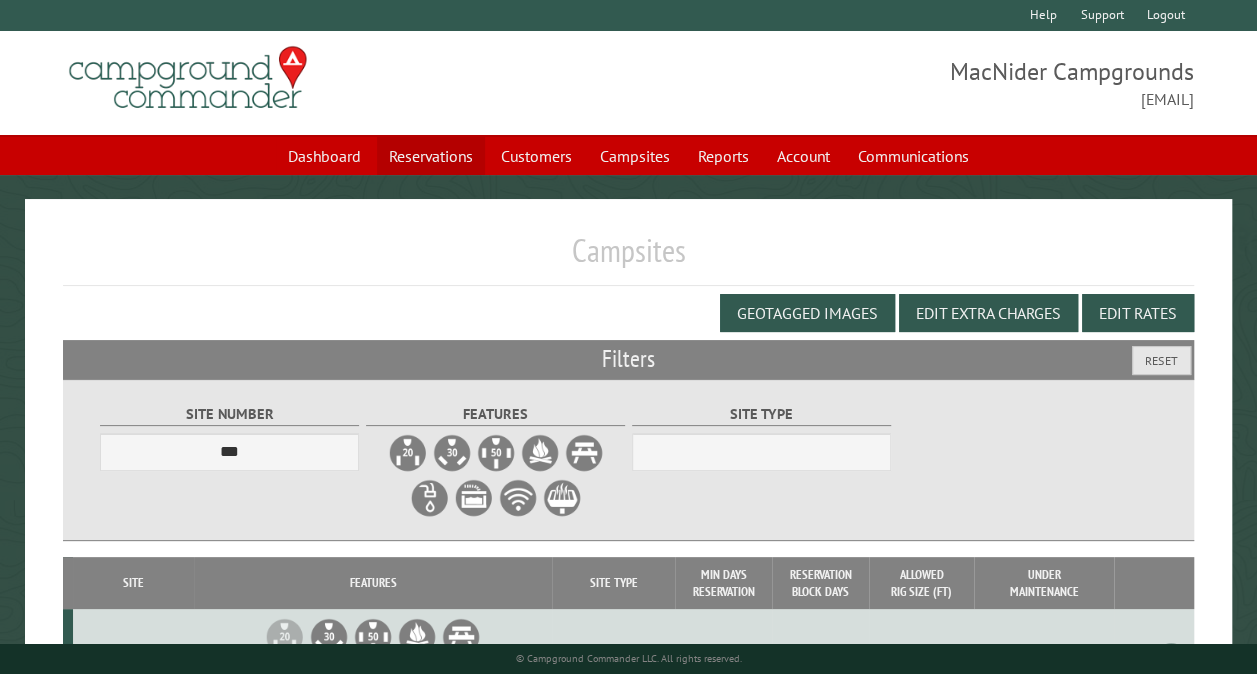 click on "Reservations" at bounding box center [431, 156] 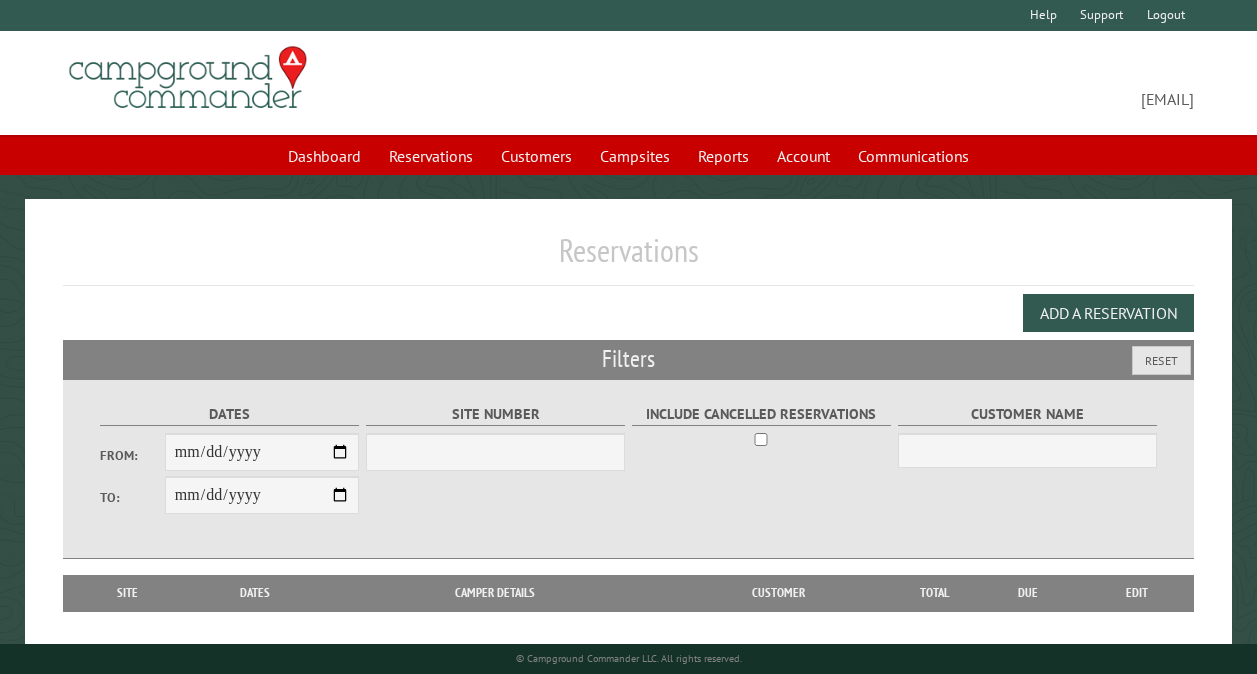 scroll, scrollTop: 0, scrollLeft: 0, axis: both 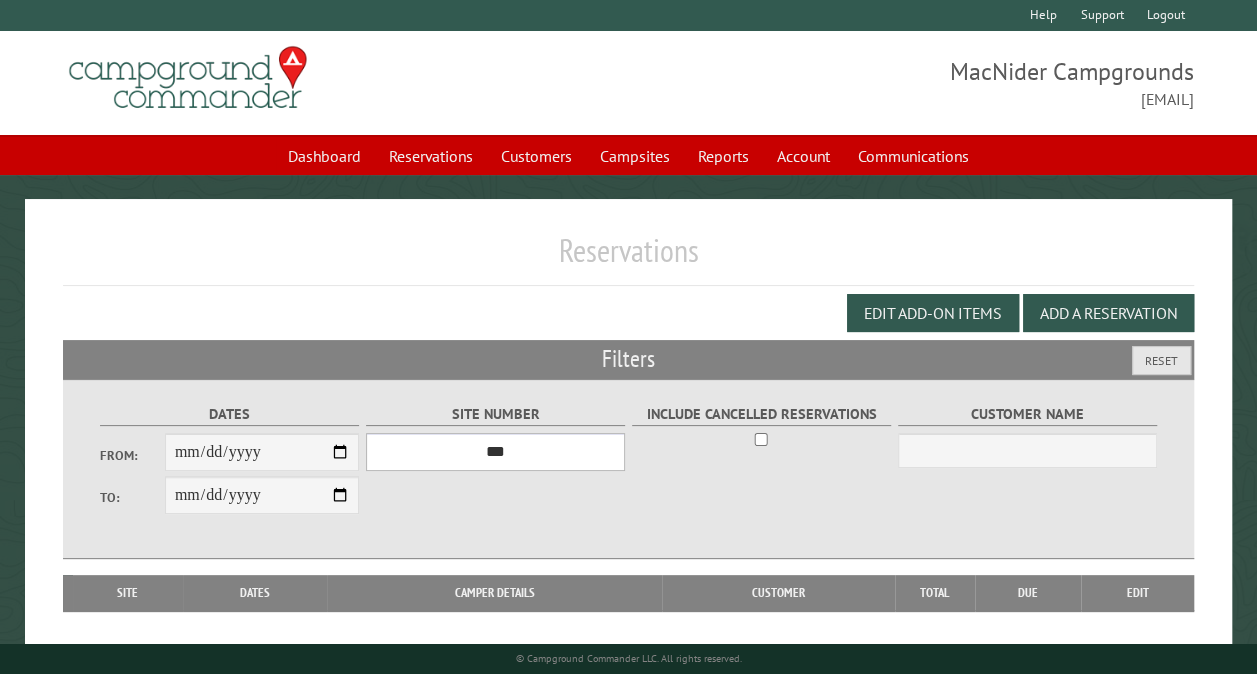 click on "*** ** ** ** ** ** ** ** ** ** *** *** *** *** ** ** ** ** ** ** ** ** ** *** *** ** ** ** ** ** ** ********* ** ** ** ** ** ** ** ** ** *** *** *** *** *** *** ** ** ** ** ** ** ** ** ** *** *** *** *** *** *** ** ** ** ** ** ** ** ** ** ** ** ** ** ** ** ** ** ** ** ** ** ** ** ** *** *** *** *** *** ***" at bounding box center (495, 452) 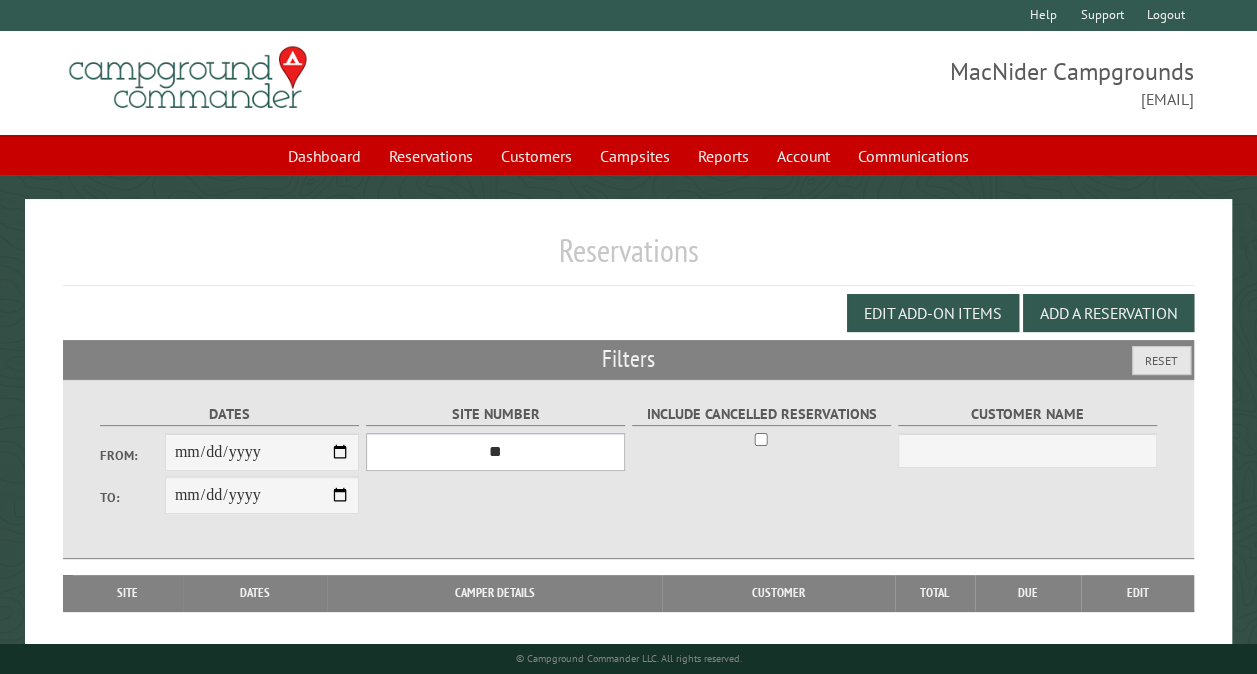 click on "*** ** ** ** ** ** ** ** ** ** *** *** *** *** ** ** ** ** ** ** ** ** ** *** *** ** ** ** ** ** ** ********* ** ** ** ** ** ** ** ** ** *** *** *** *** *** *** ** ** ** ** ** ** ** ** ** *** *** *** *** *** *** ** ** ** ** ** ** ** ** ** ** ** ** ** ** ** ** ** ** ** ** ** ** ** ** *** *** *** *** *** ***" at bounding box center [495, 452] 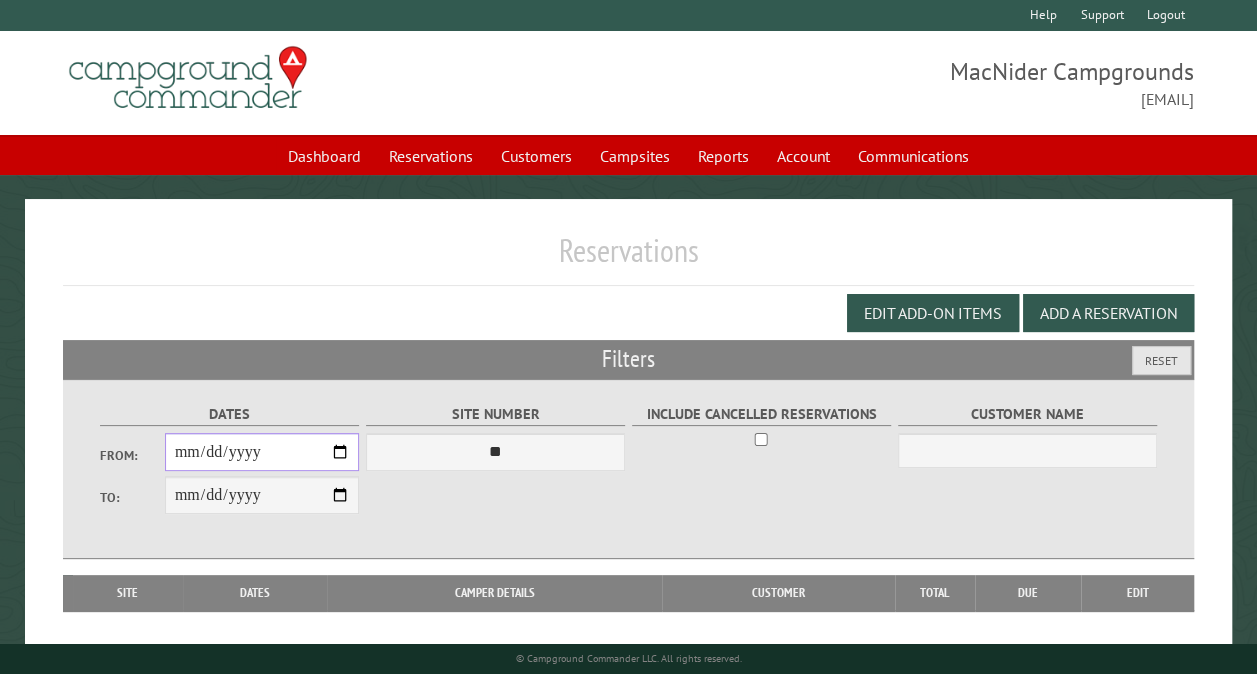click on "From:" at bounding box center (262, 452) 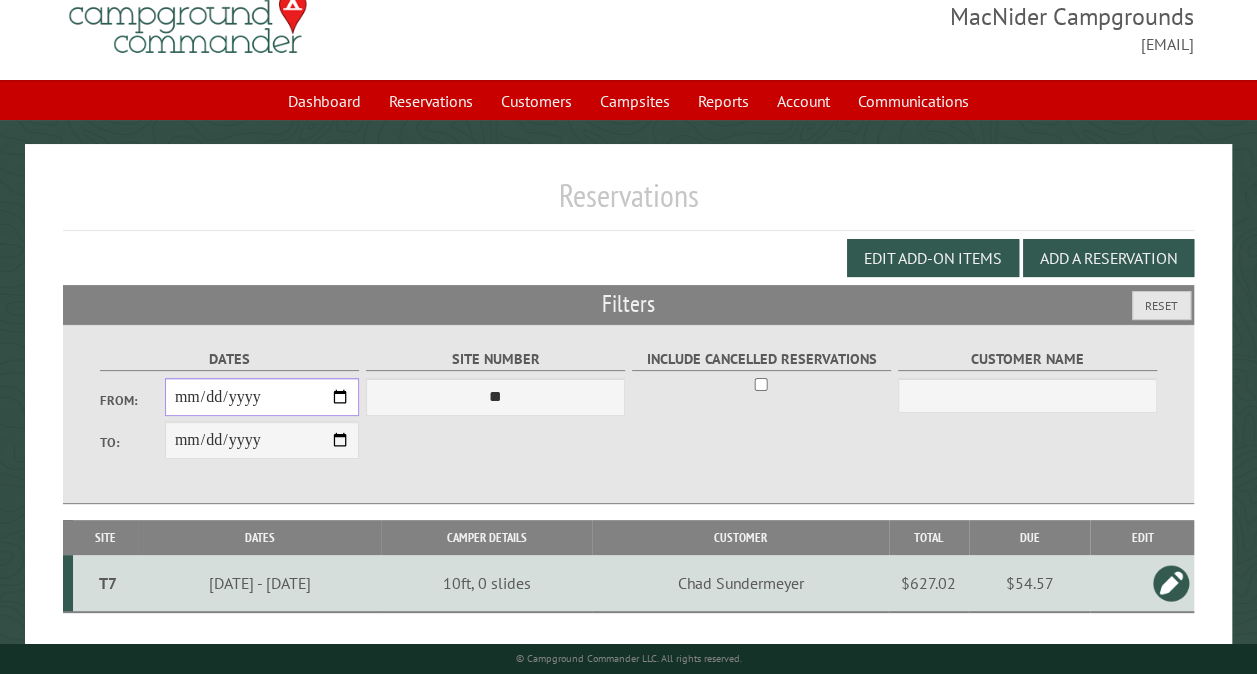 scroll, scrollTop: 112, scrollLeft: 0, axis: vertical 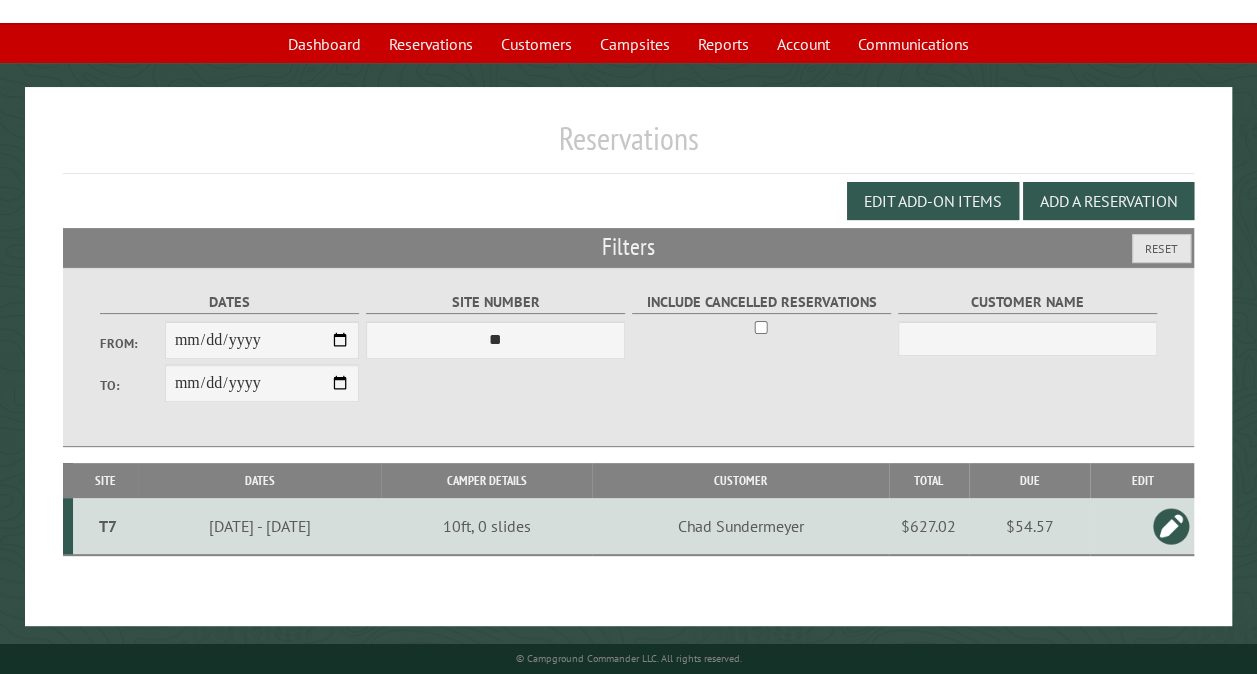 click on "T7" at bounding box center (108, 526) 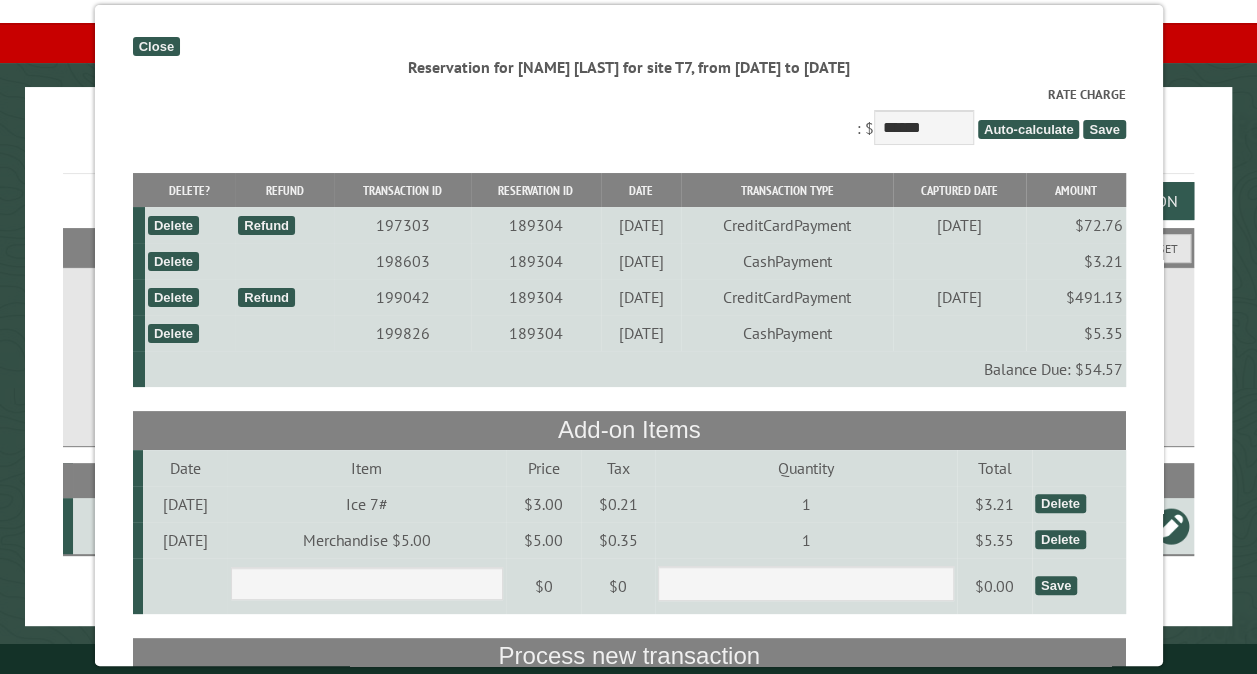 scroll, scrollTop: 359, scrollLeft: 0, axis: vertical 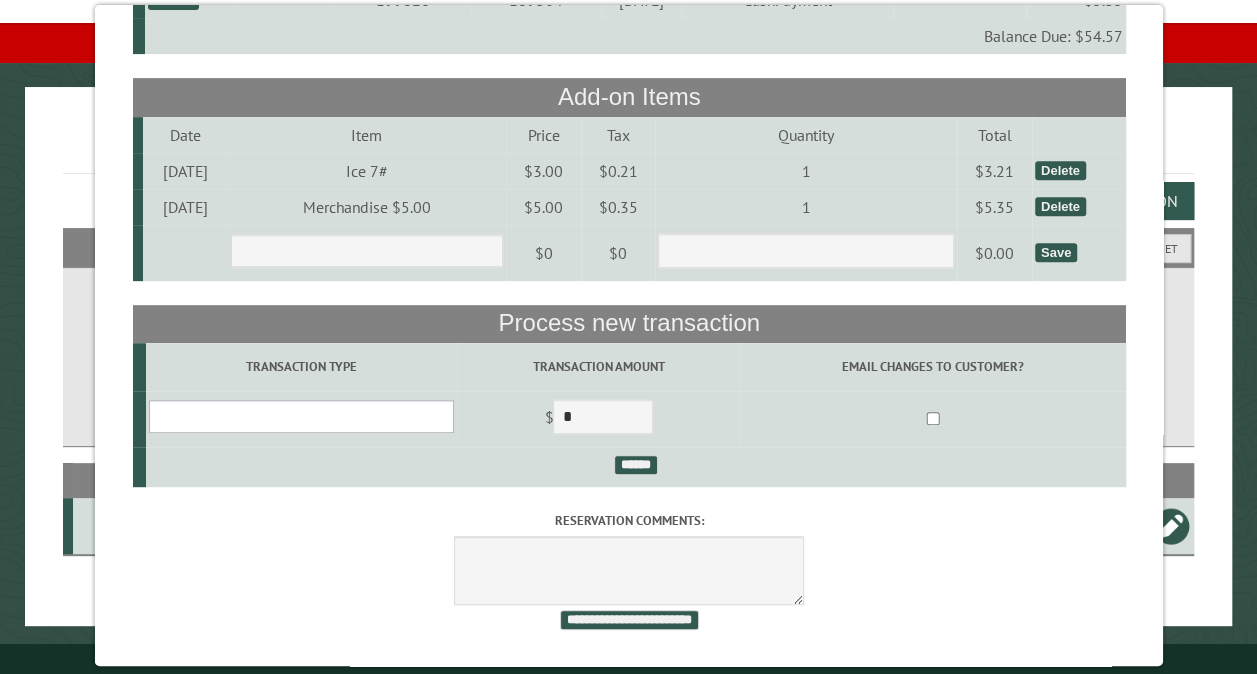 click on "**********" at bounding box center (300, 416) 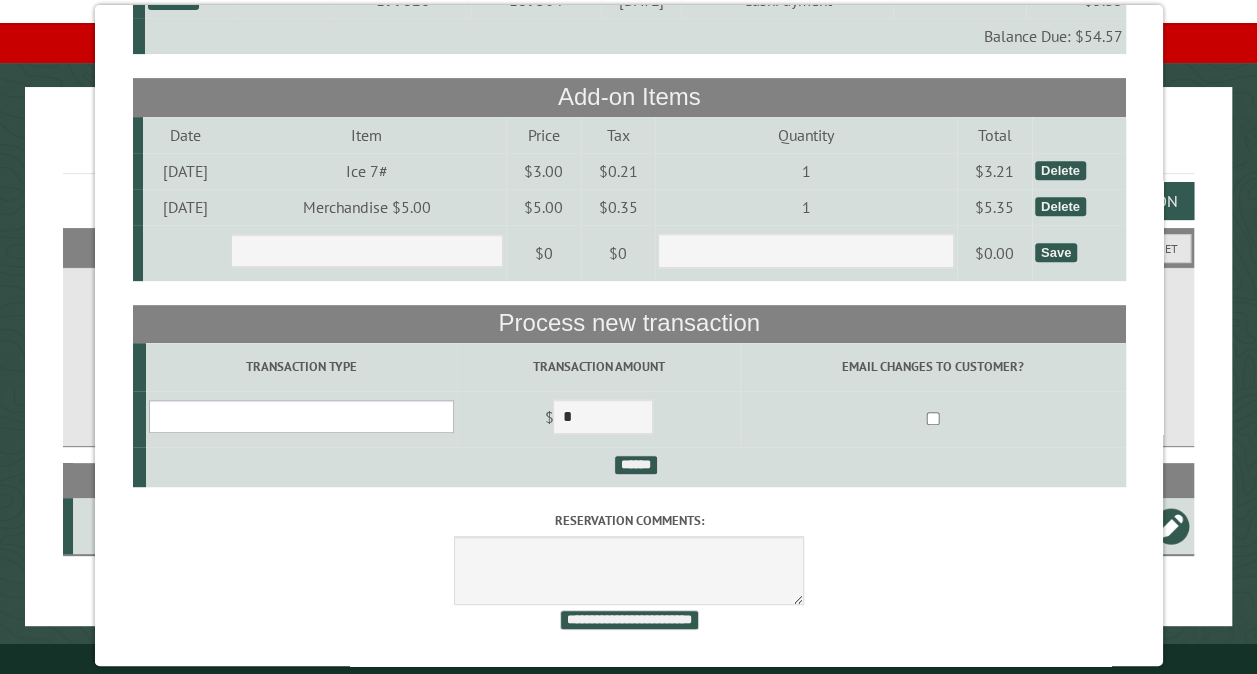 select on "*" 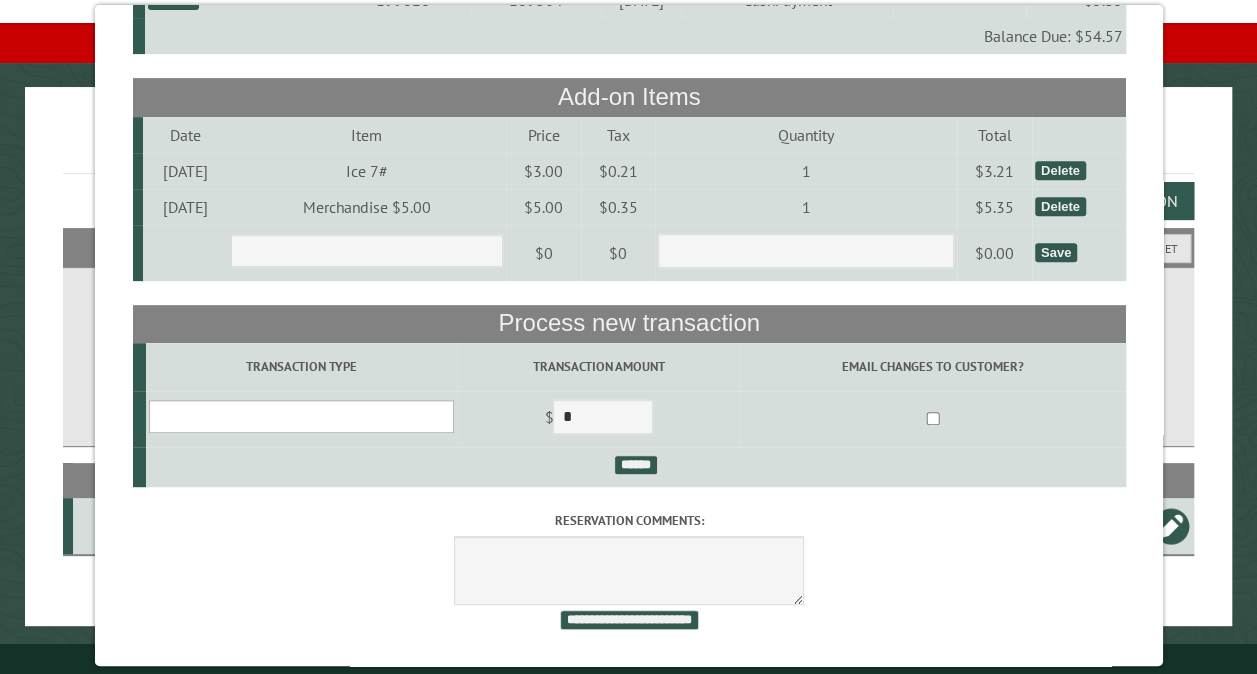 click on "**********" at bounding box center (300, 416) 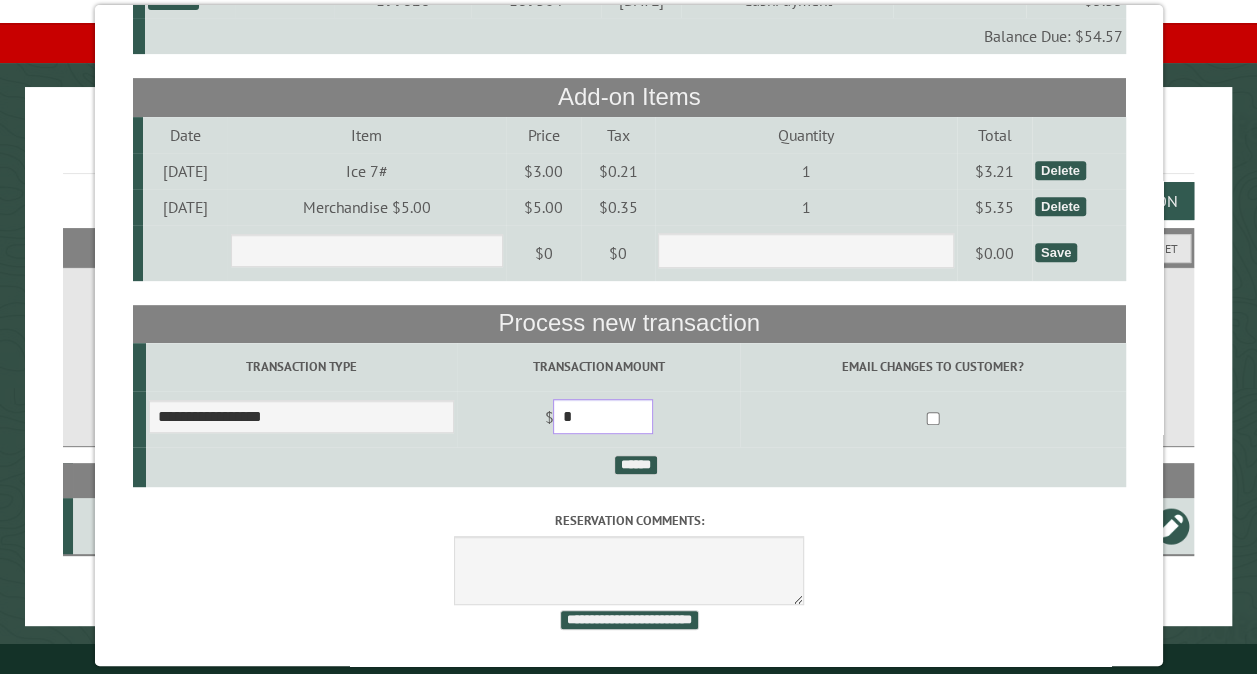 click on "*" at bounding box center (603, 416) 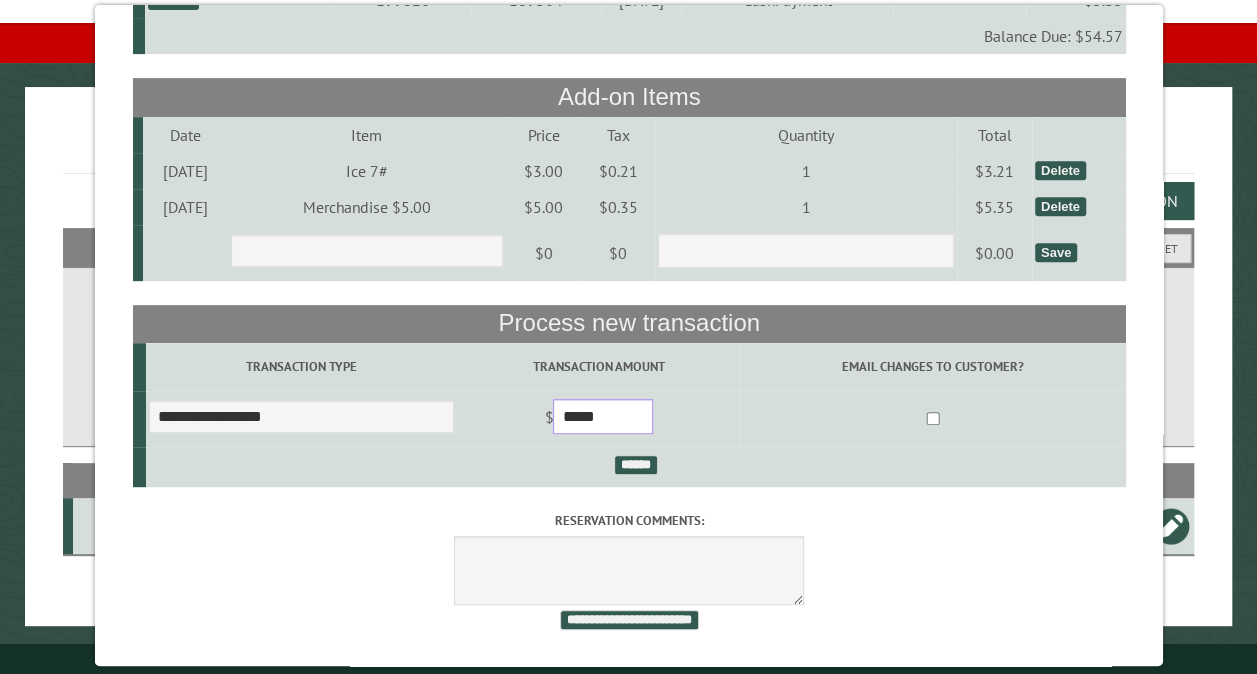 type on "*****" 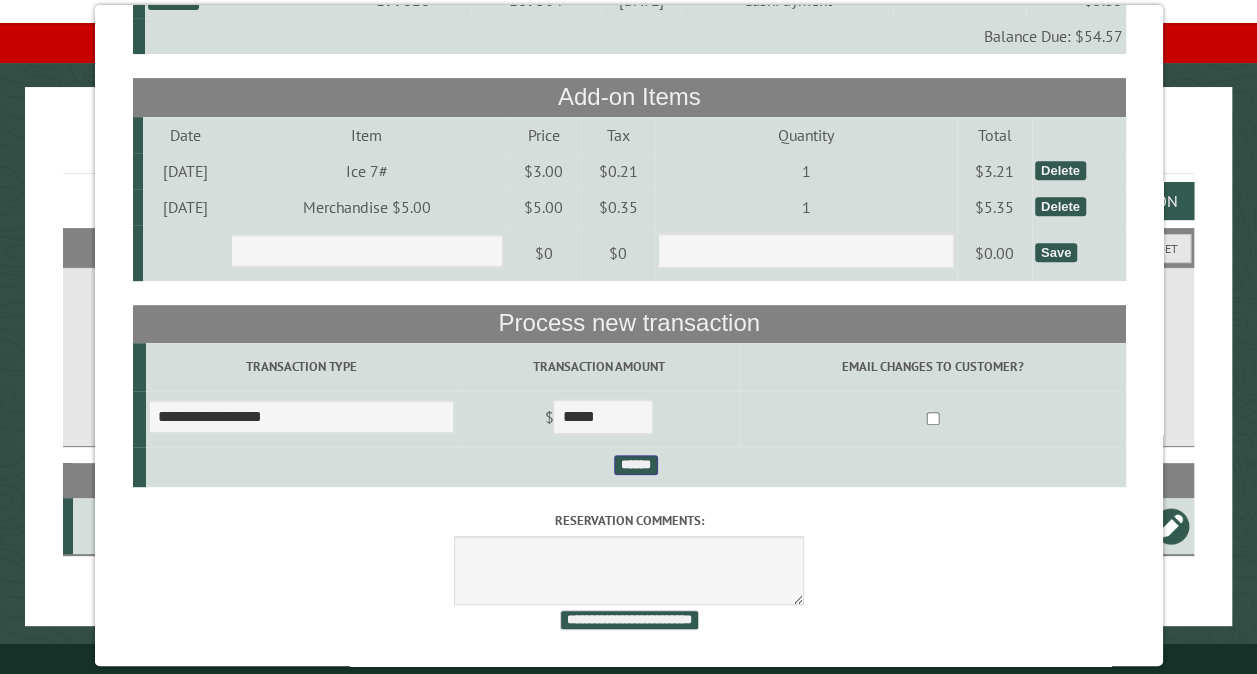 click on "******" at bounding box center [635, 465] 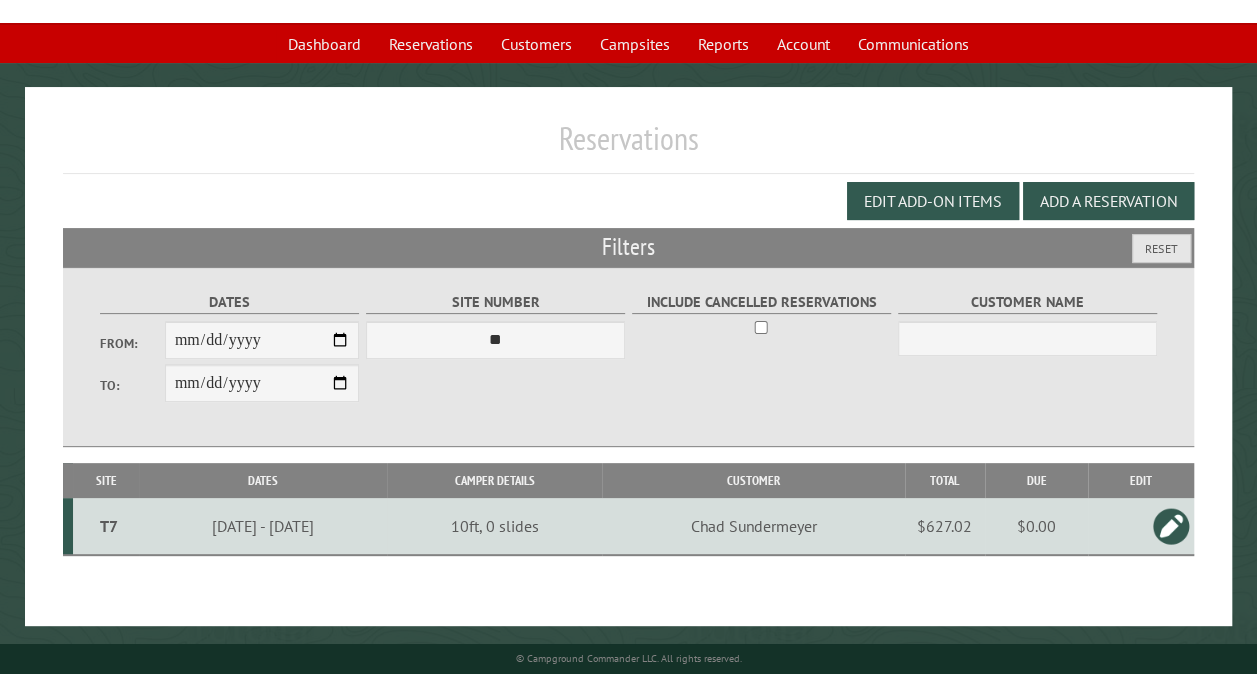 click on "**********" at bounding box center (628, 356) 